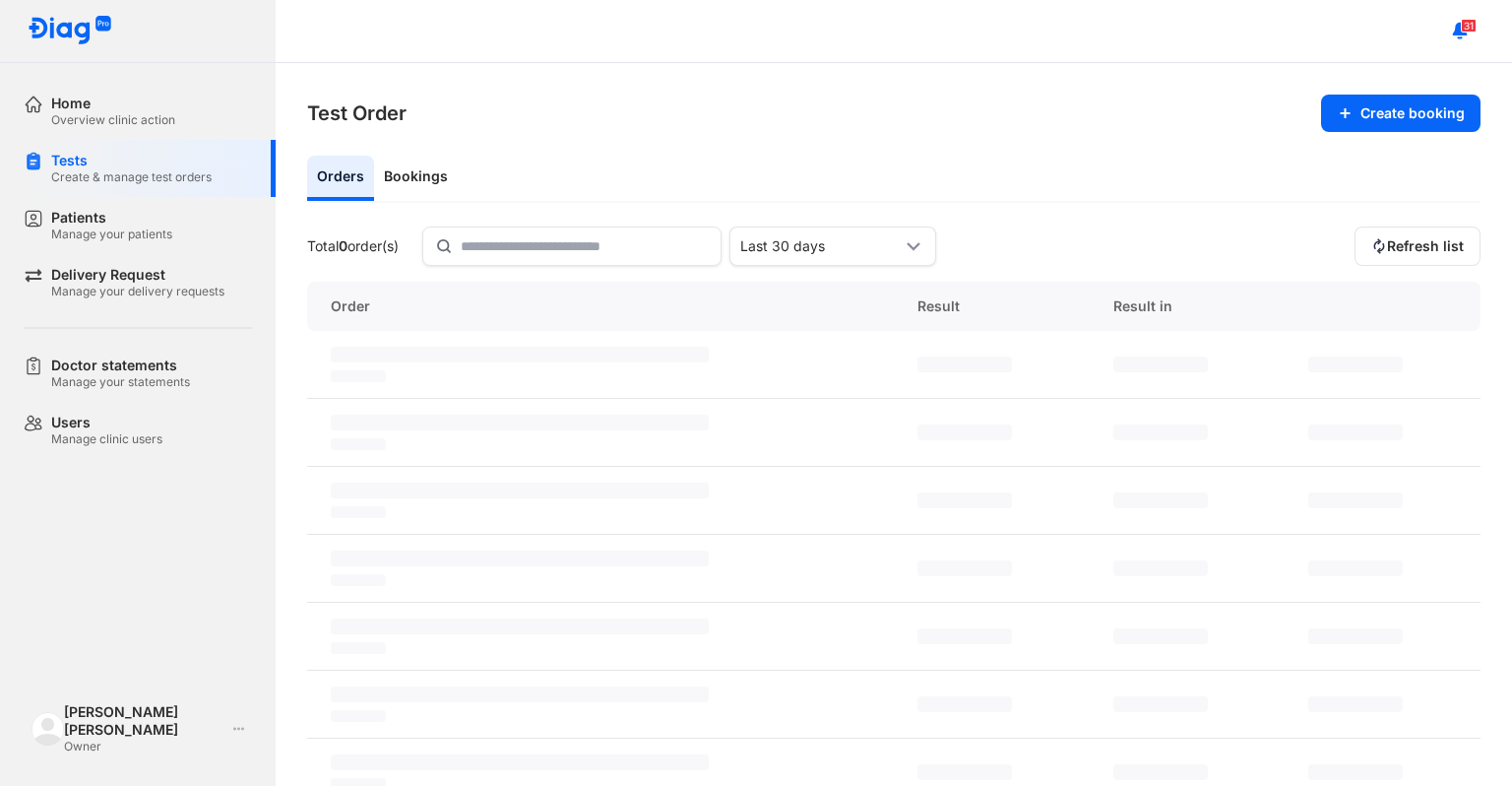 scroll, scrollTop: 0, scrollLeft: 0, axis: both 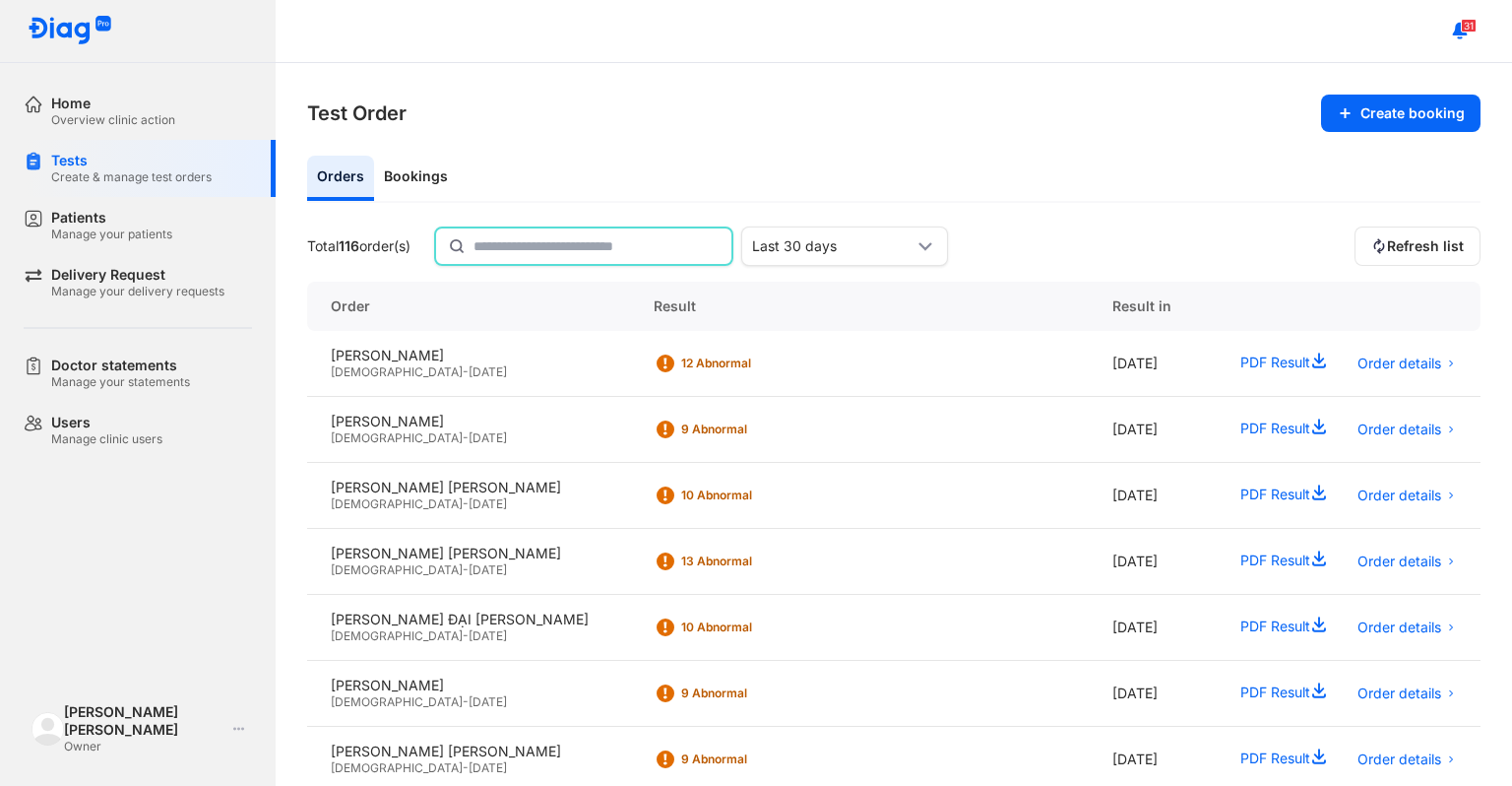 click 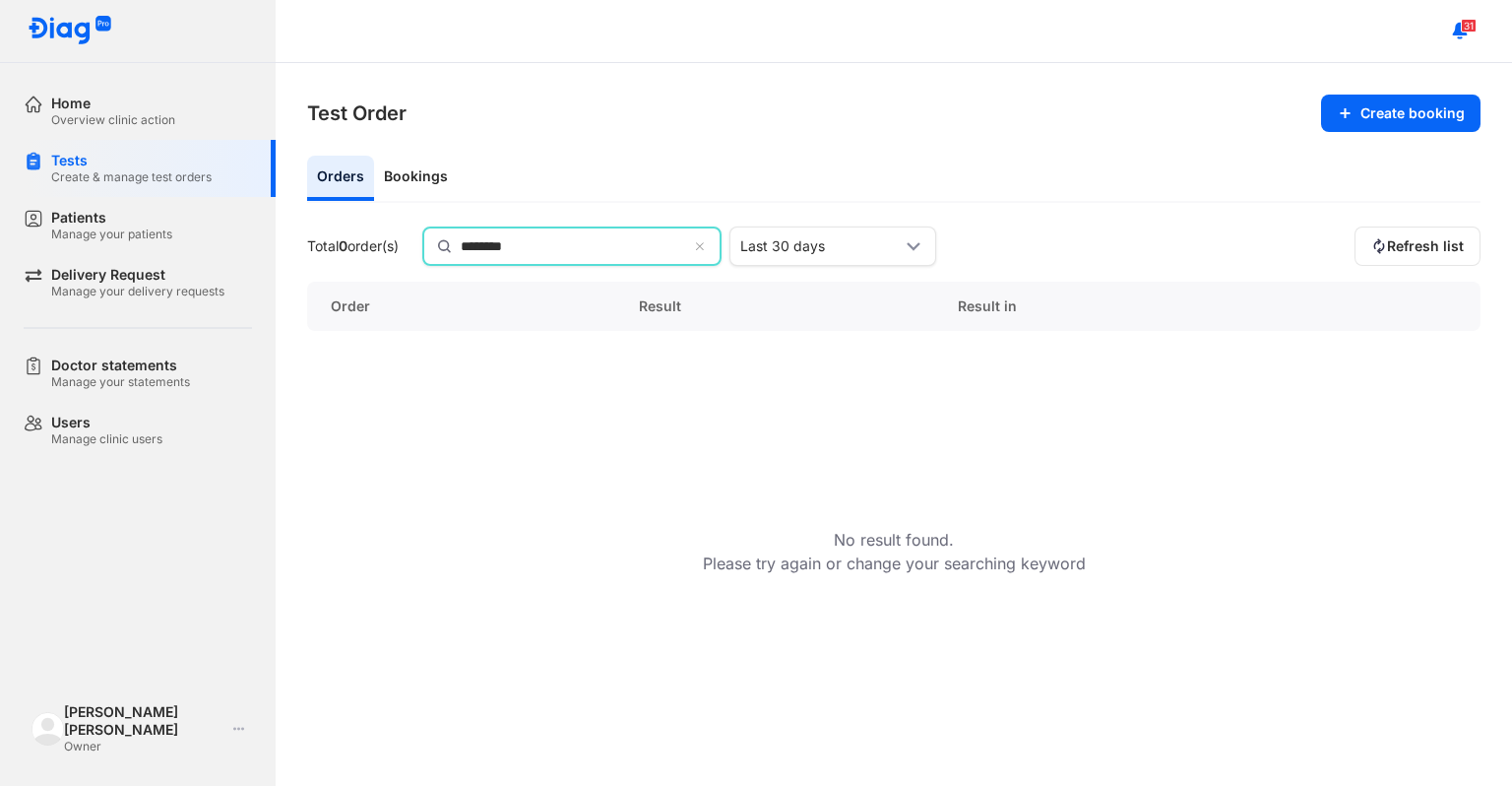 type on "********" 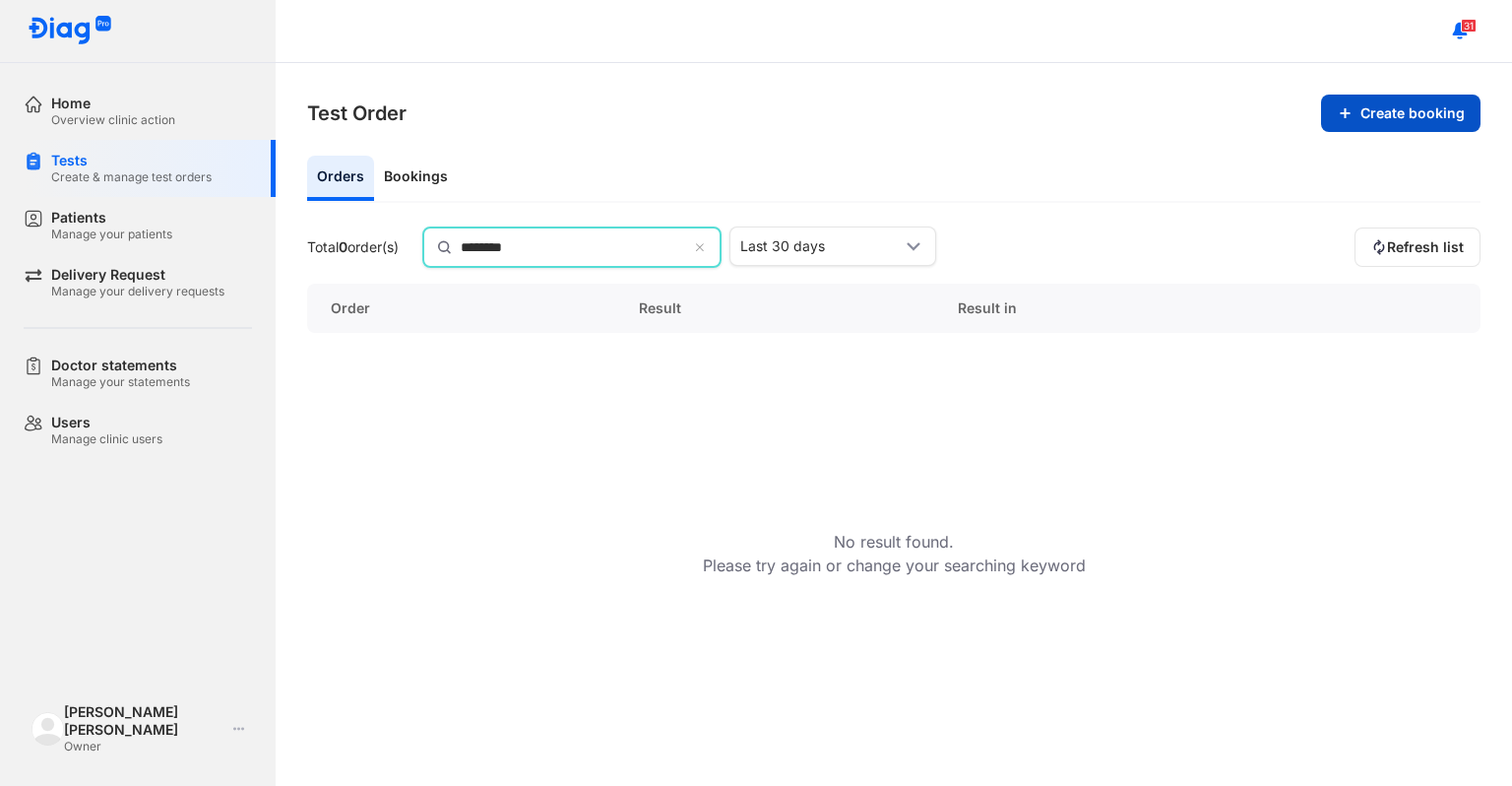click on "Create booking" at bounding box center (1401, 113) 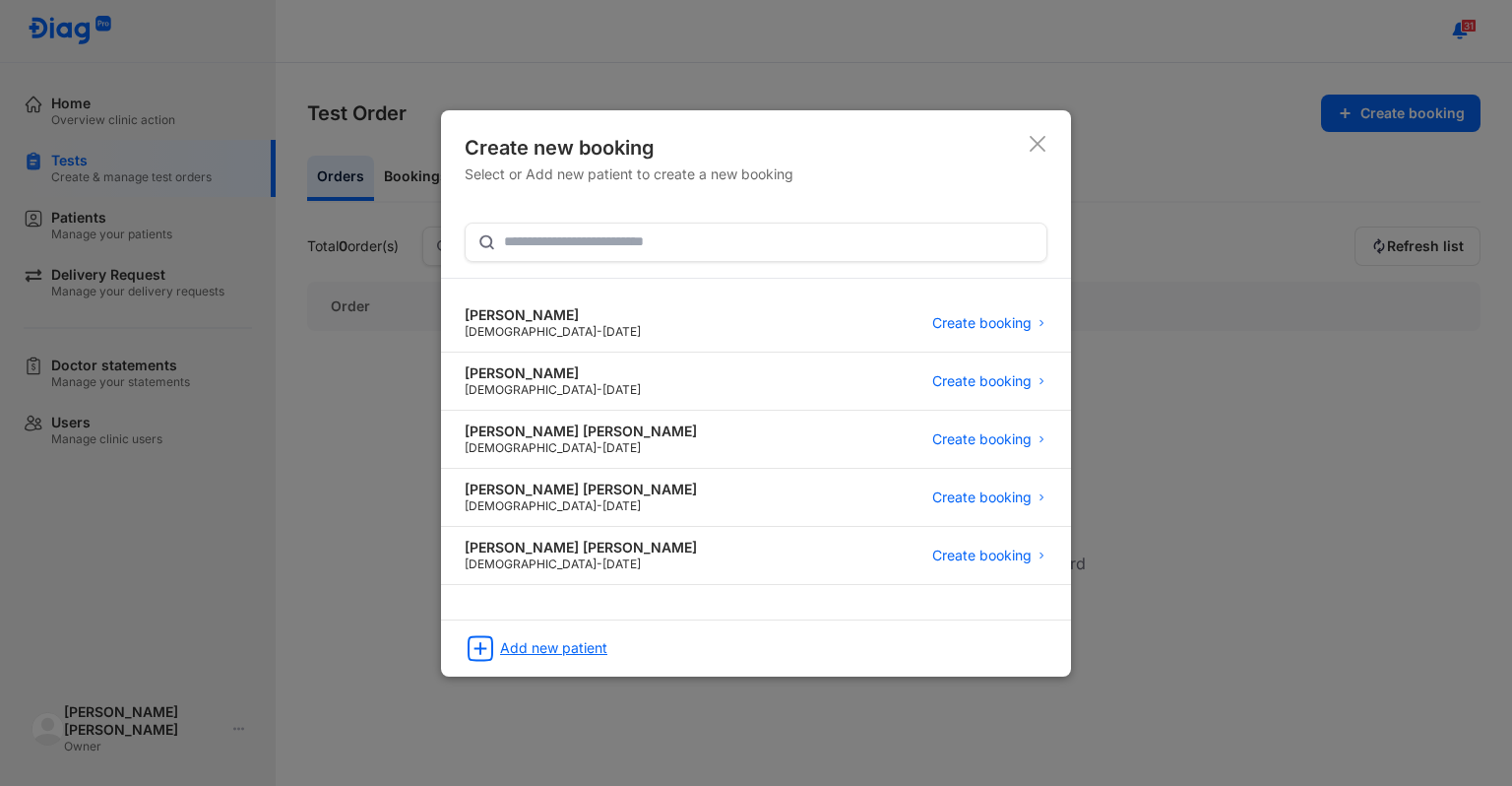 click on "Add new patient" at bounding box center (553, 648) 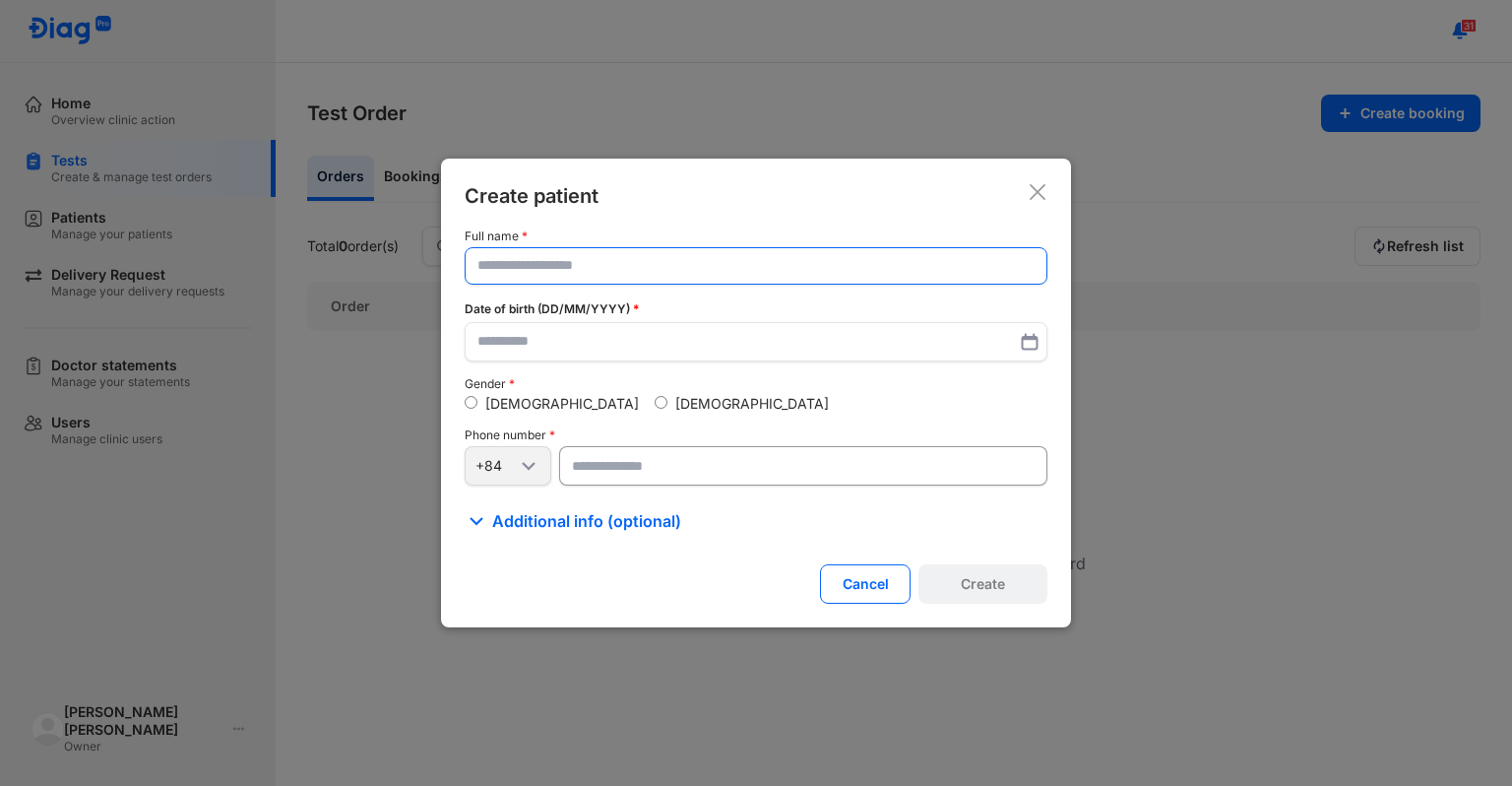 click 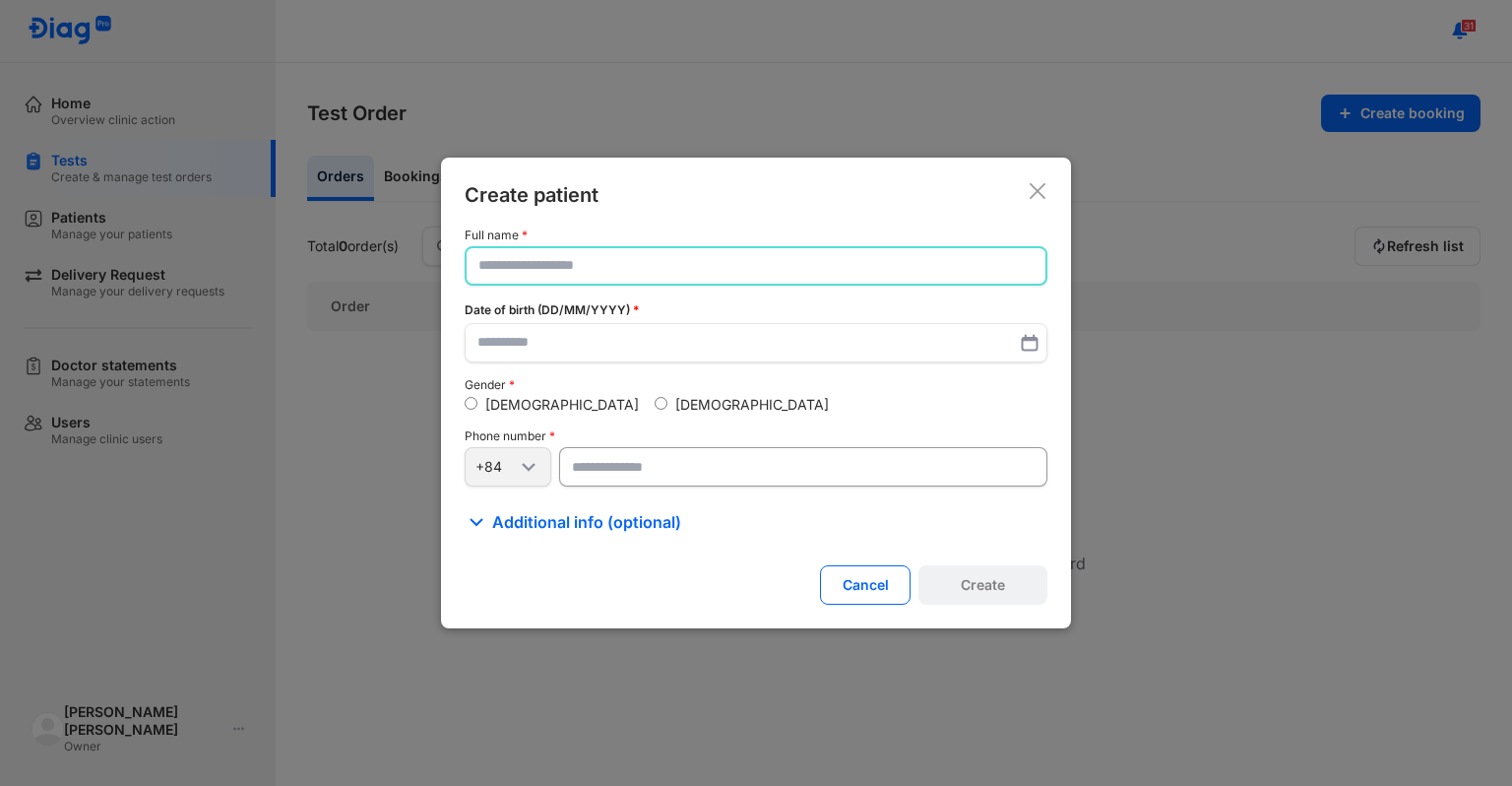 paste on "**********" 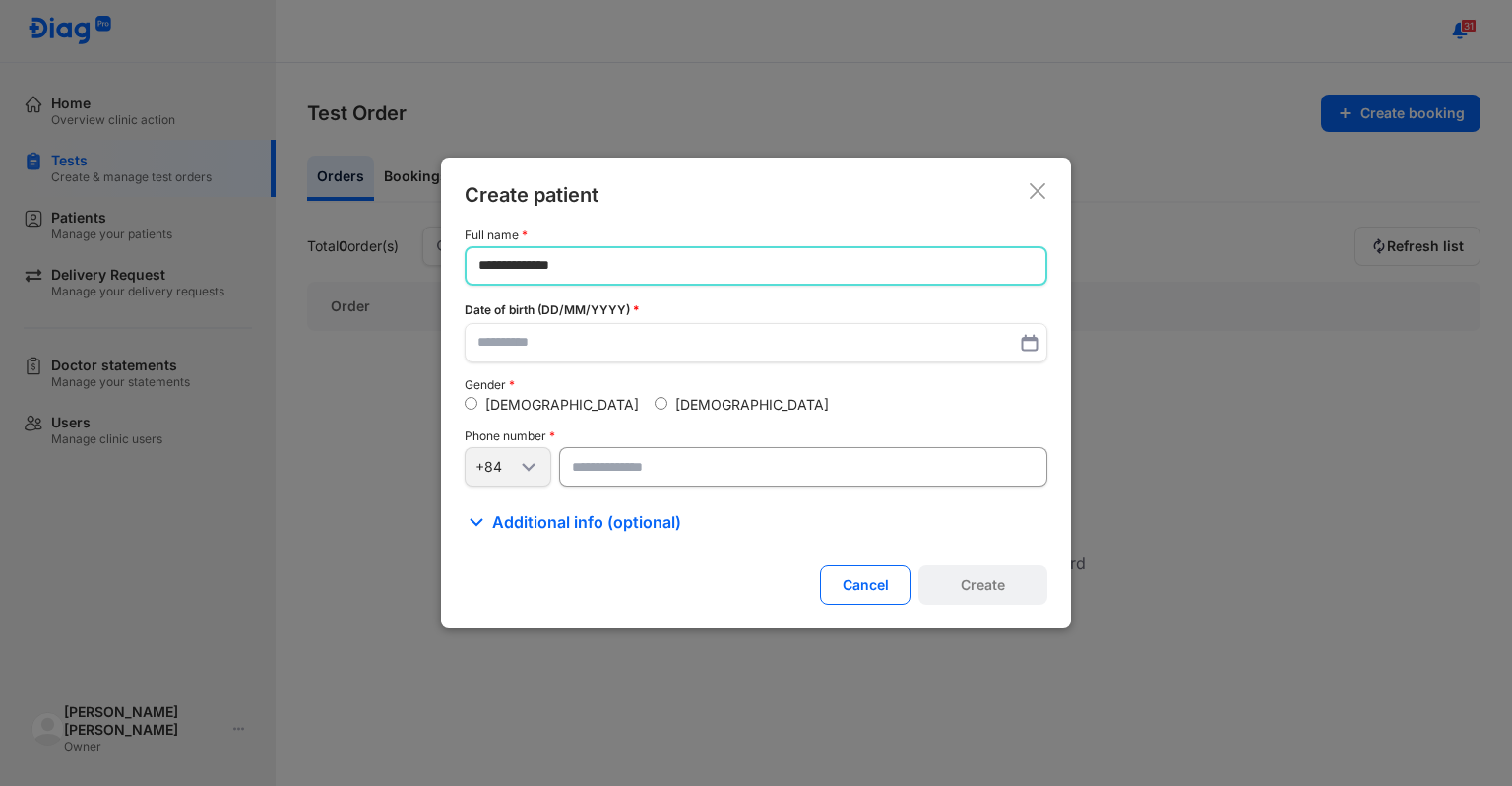 type on "**********" 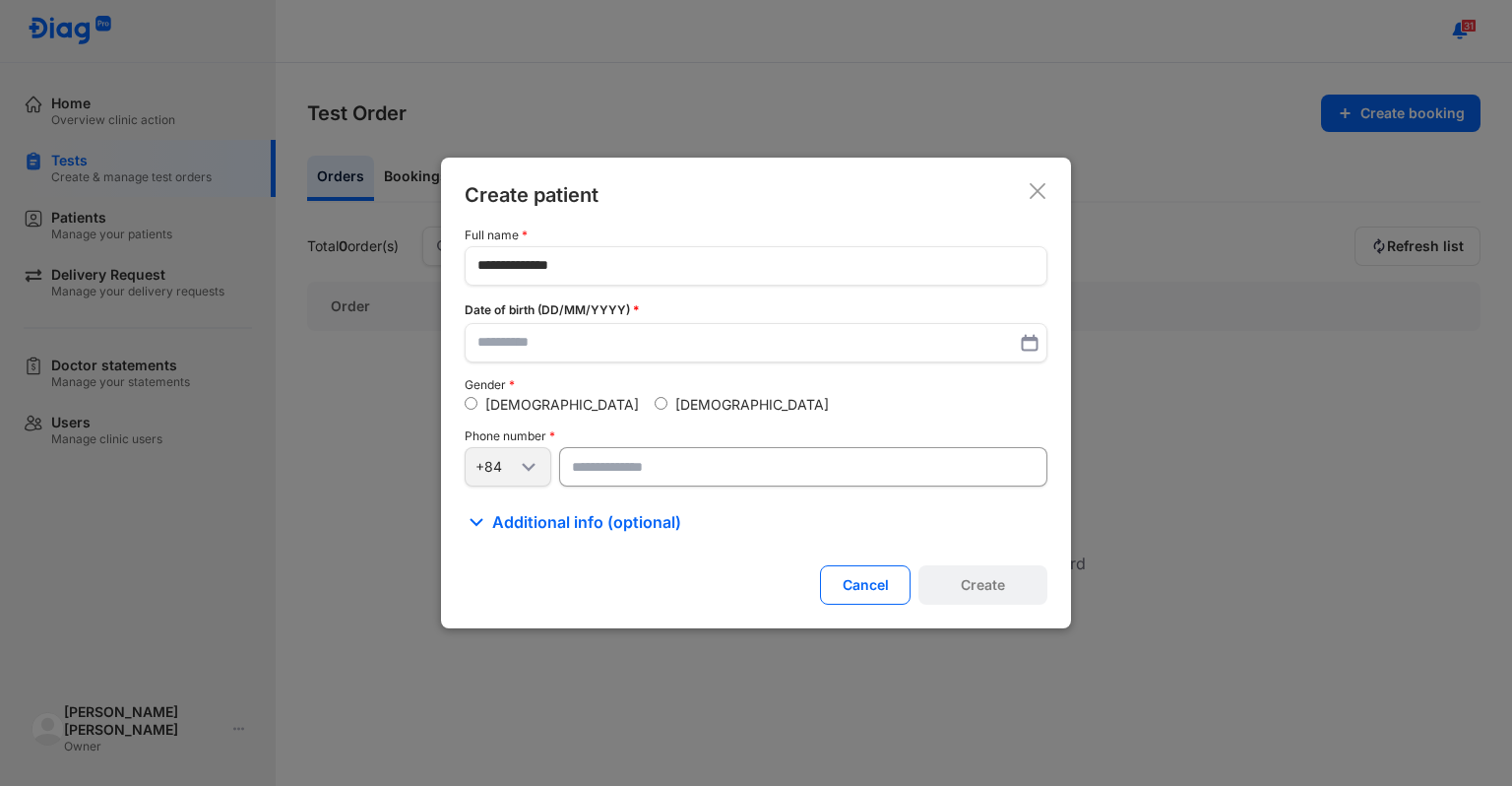paste on "**********" 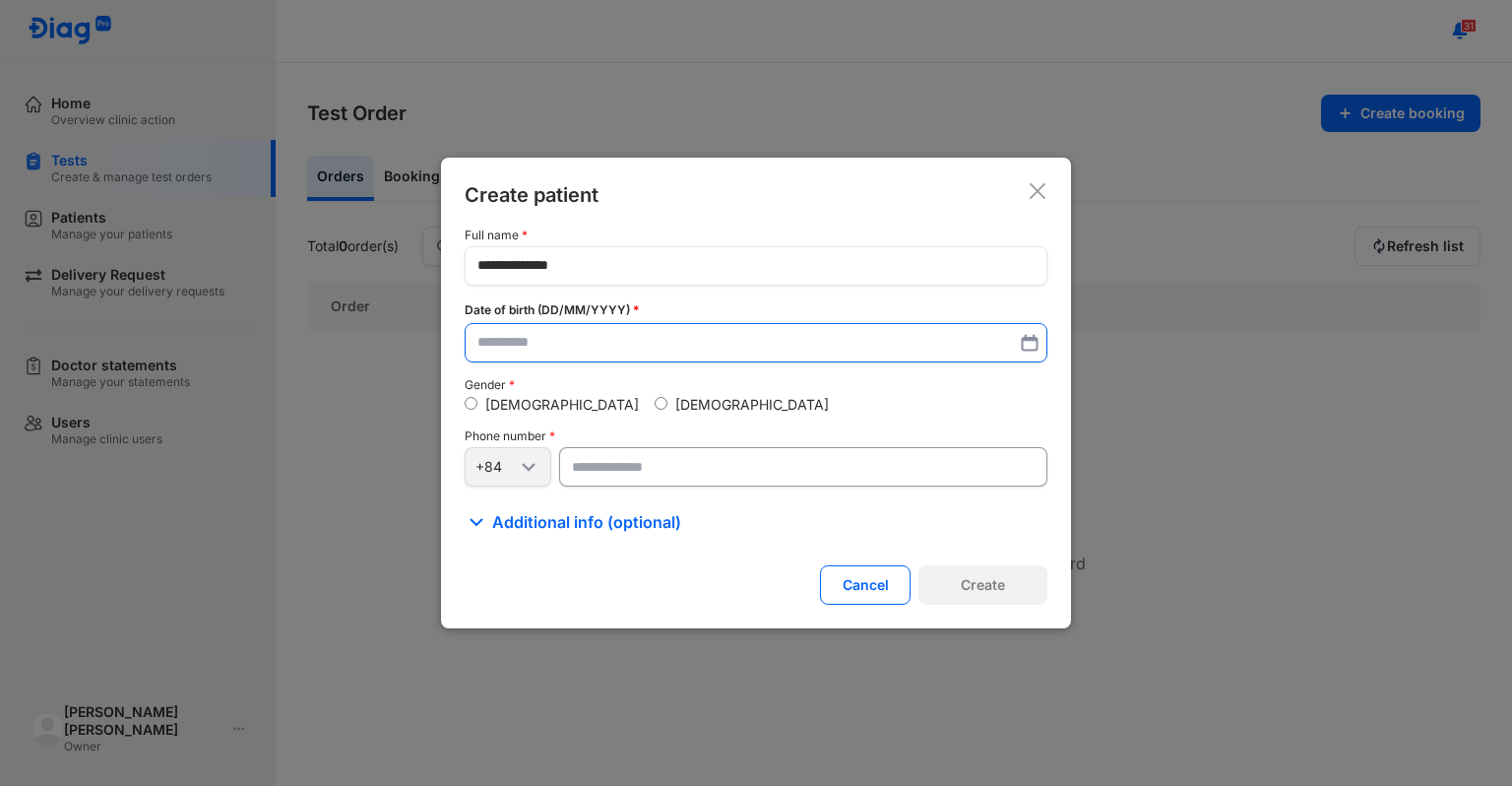 type on "**********" 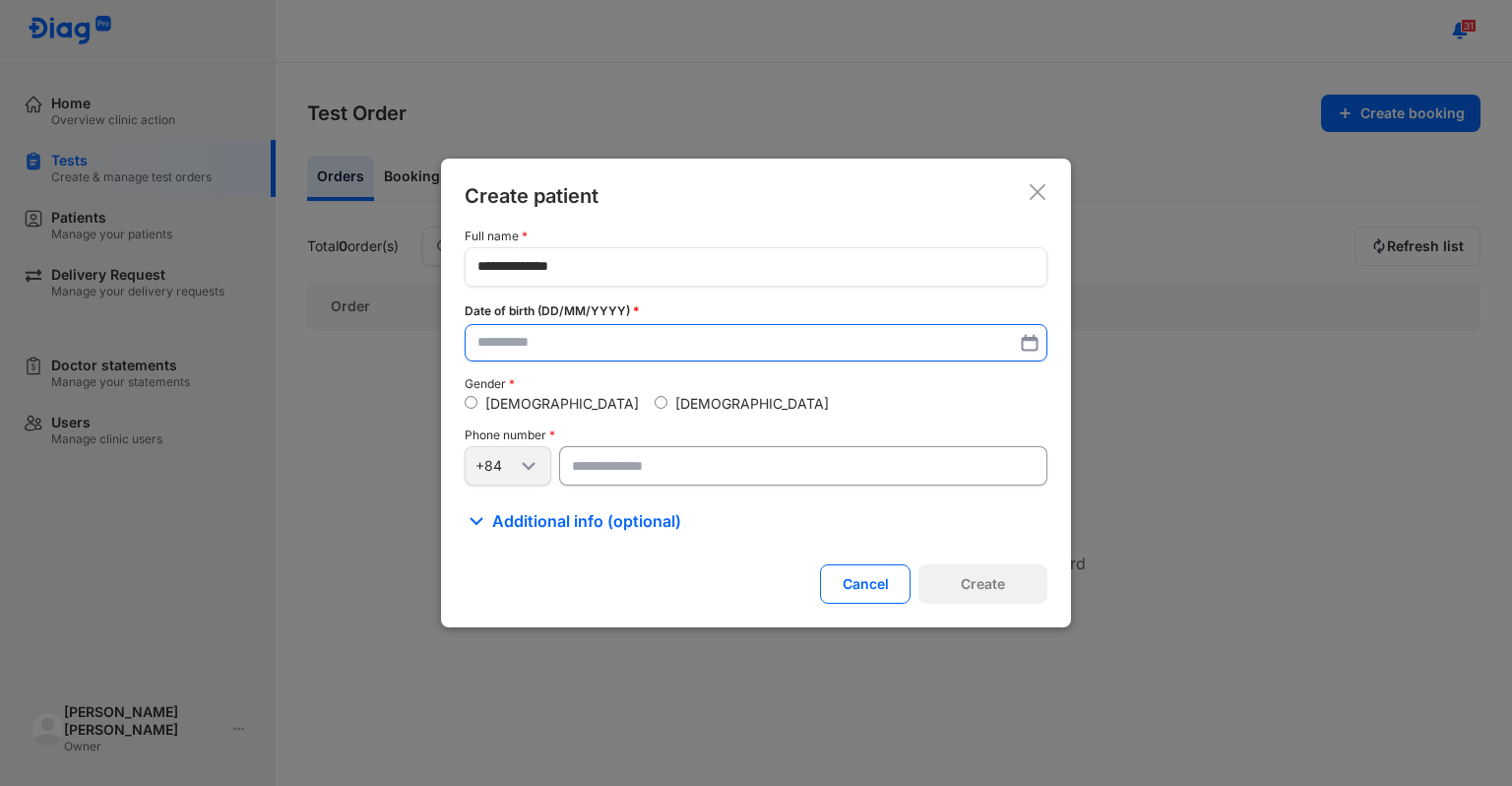 click at bounding box center (756, 343) 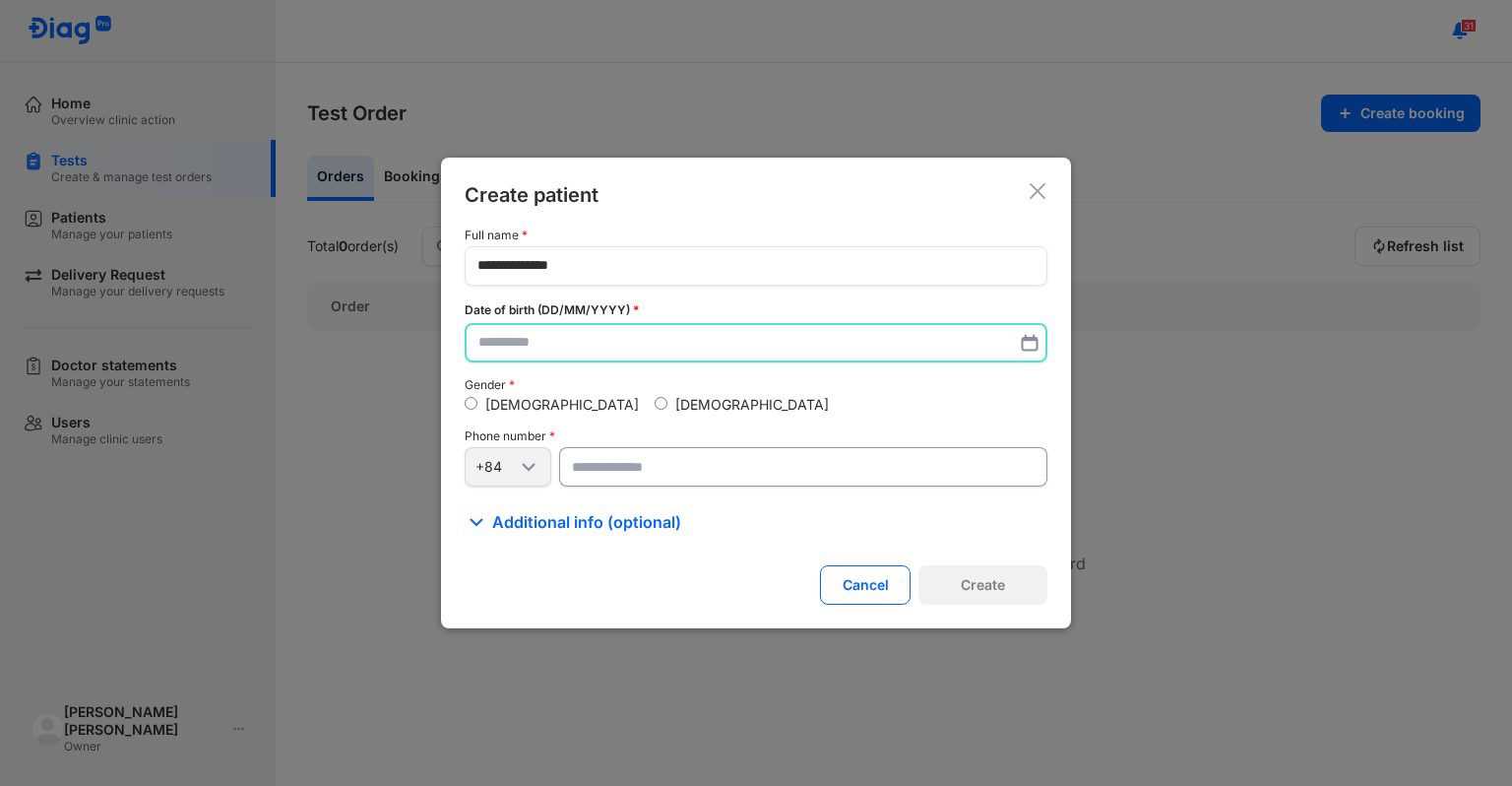 click at bounding box center (756, 343) 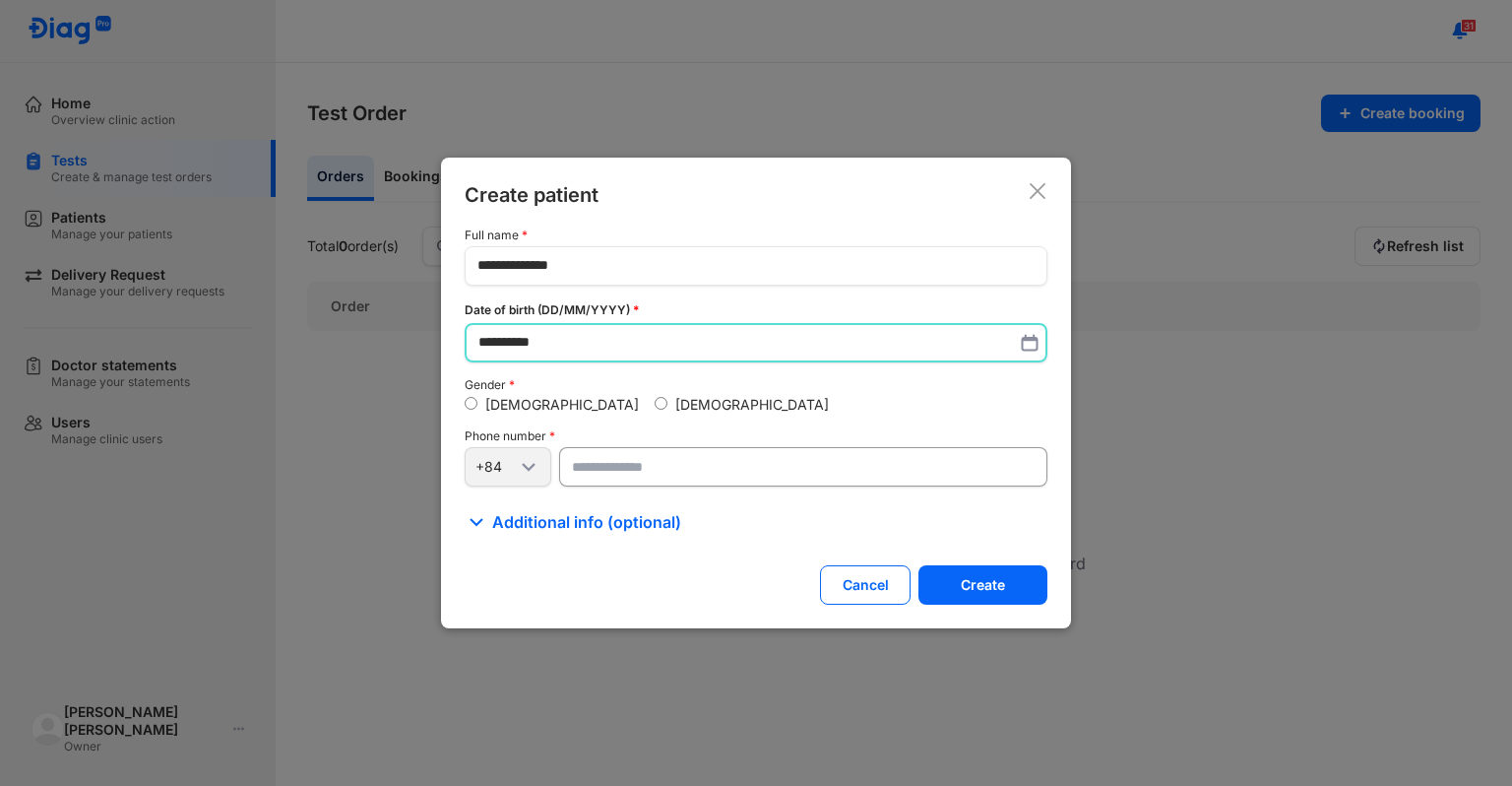 type on "**********" 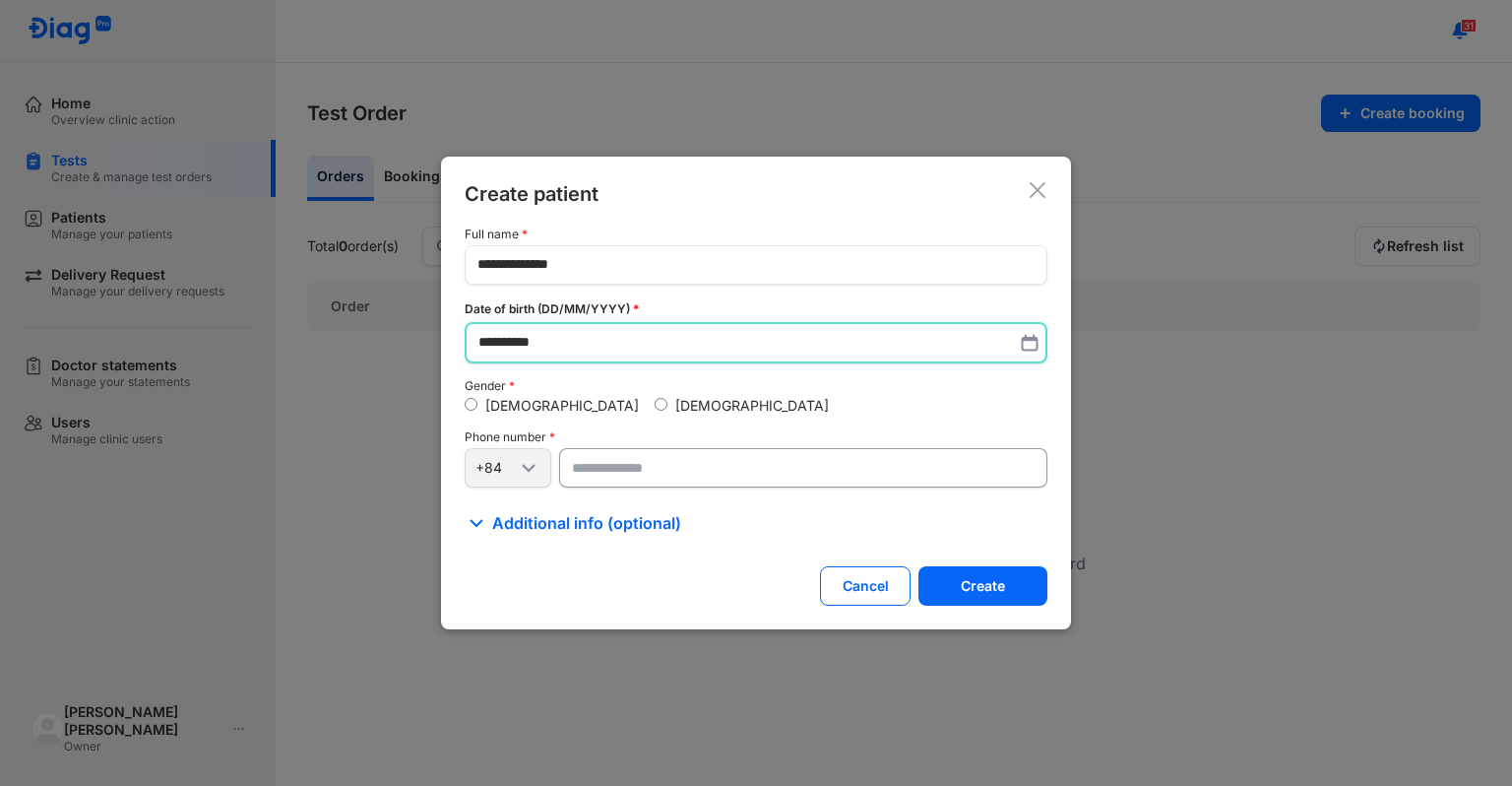 click on "[DEMOGRAPHIC_DATA]" at bounding box center (752, 405) 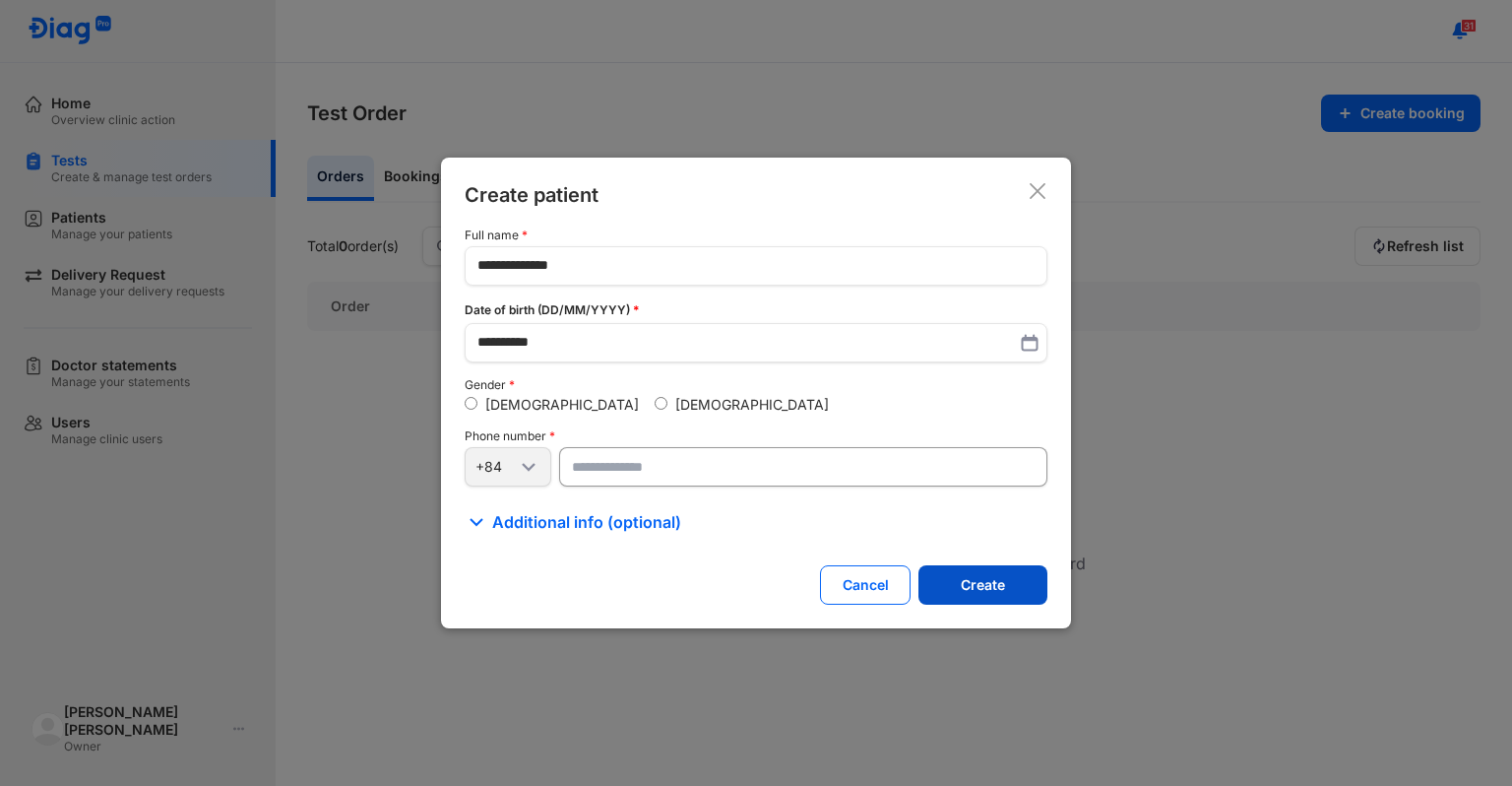 click on "Create" at bounding box center (982, 585) 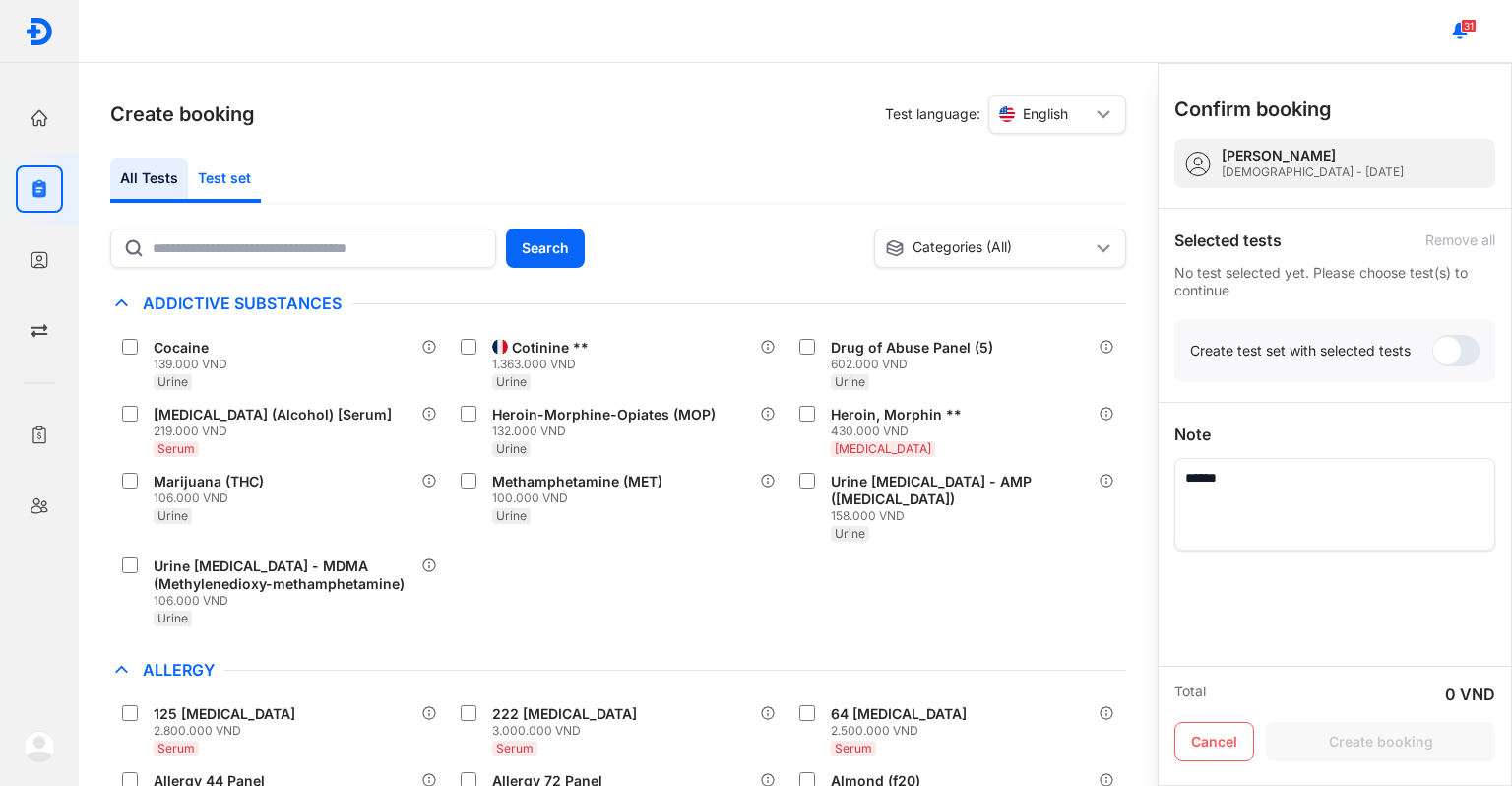 click on "Test set" 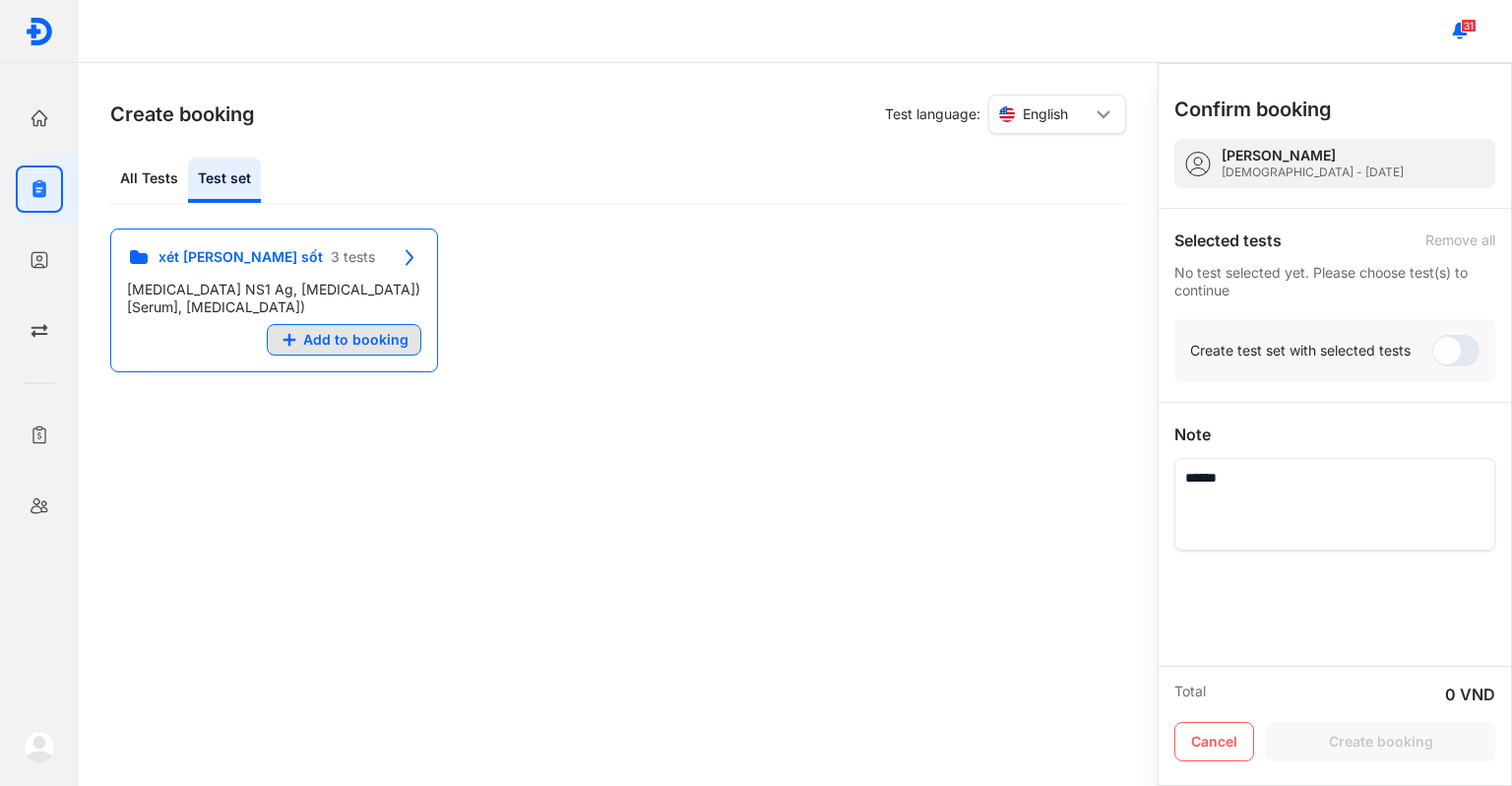 click on "Add to booking" 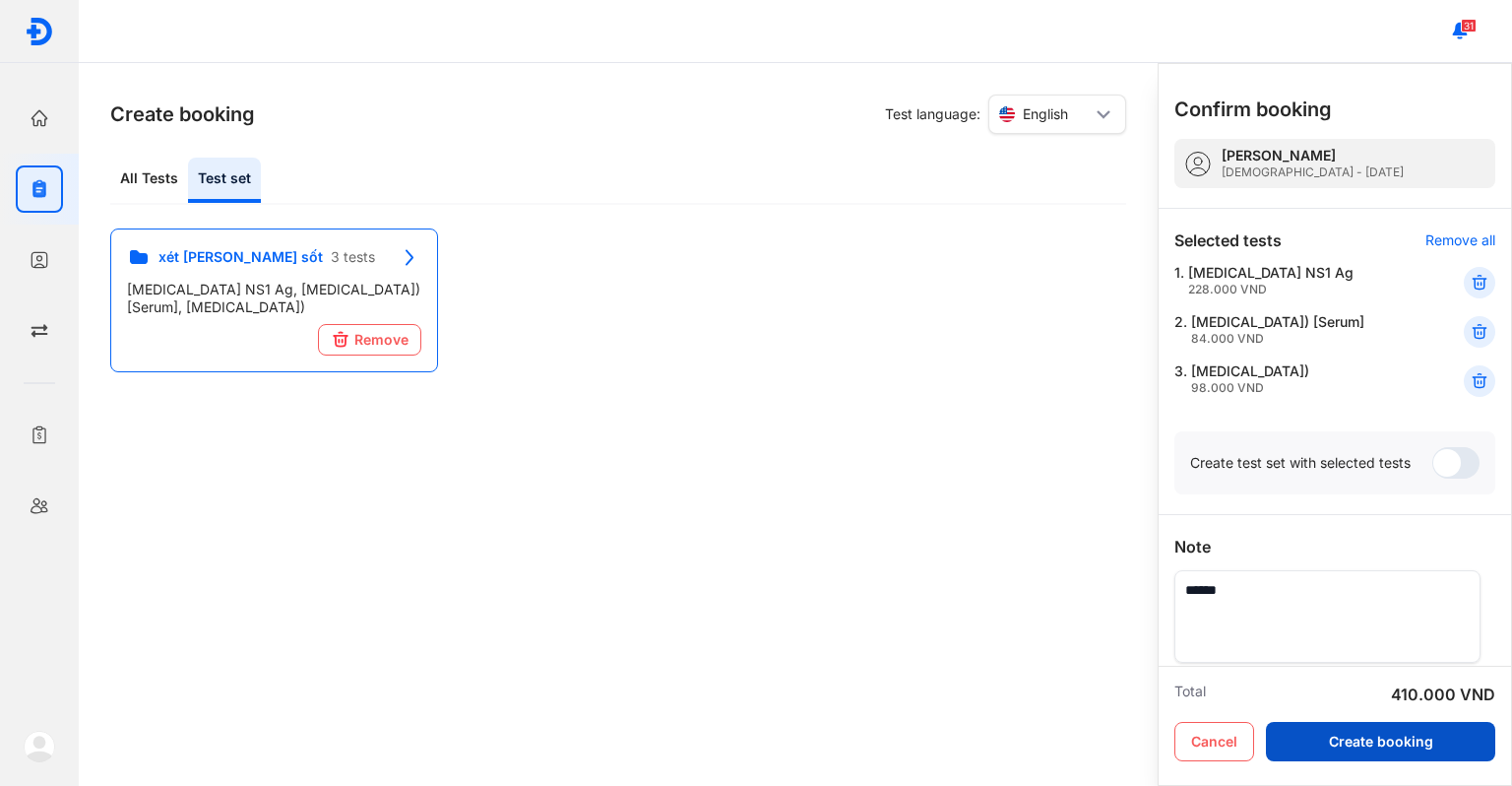 click on "Create booking" at bounding box center (1380, 742) 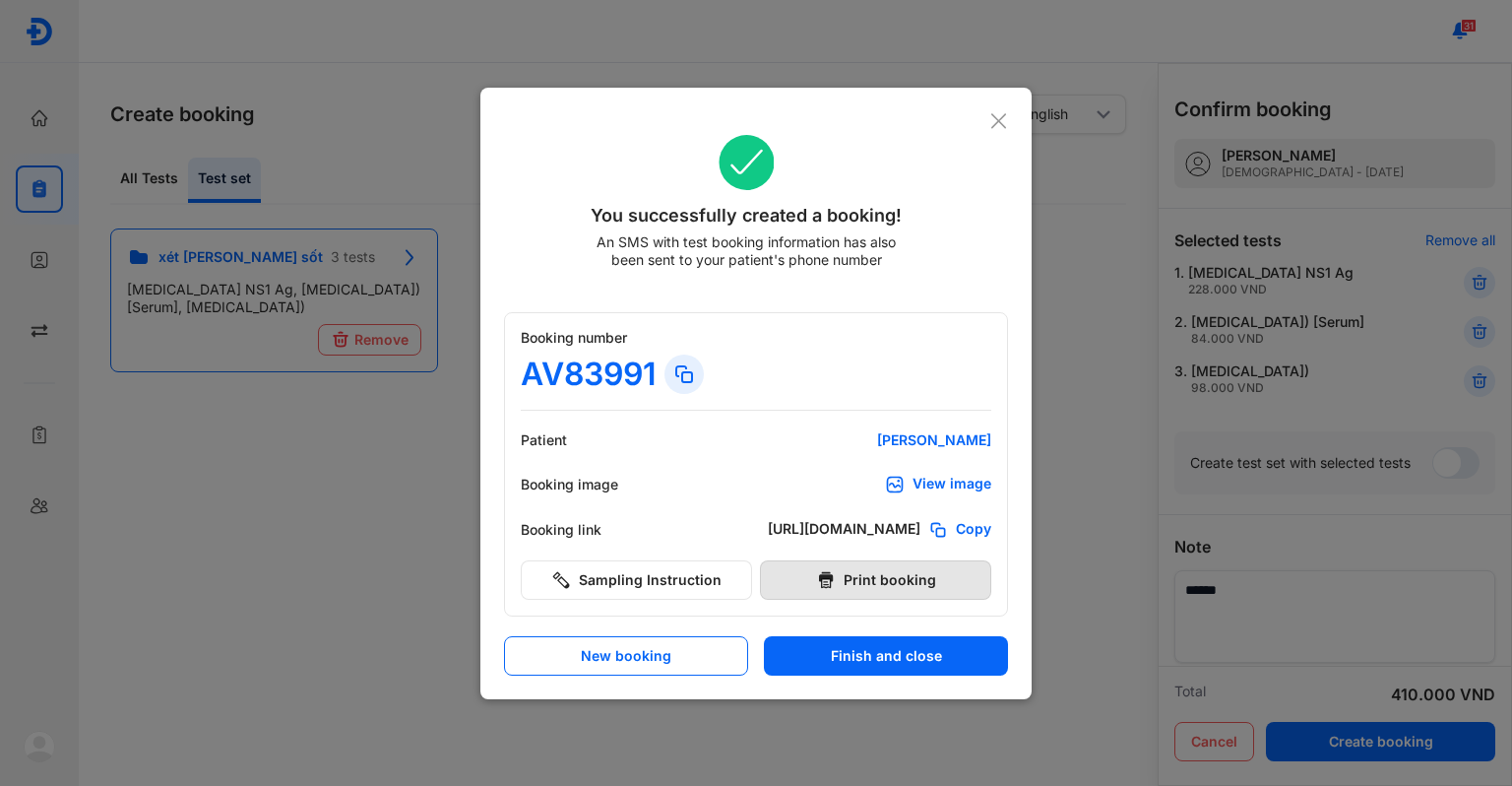 click on "Print booking" at bounding box center [875, 580] 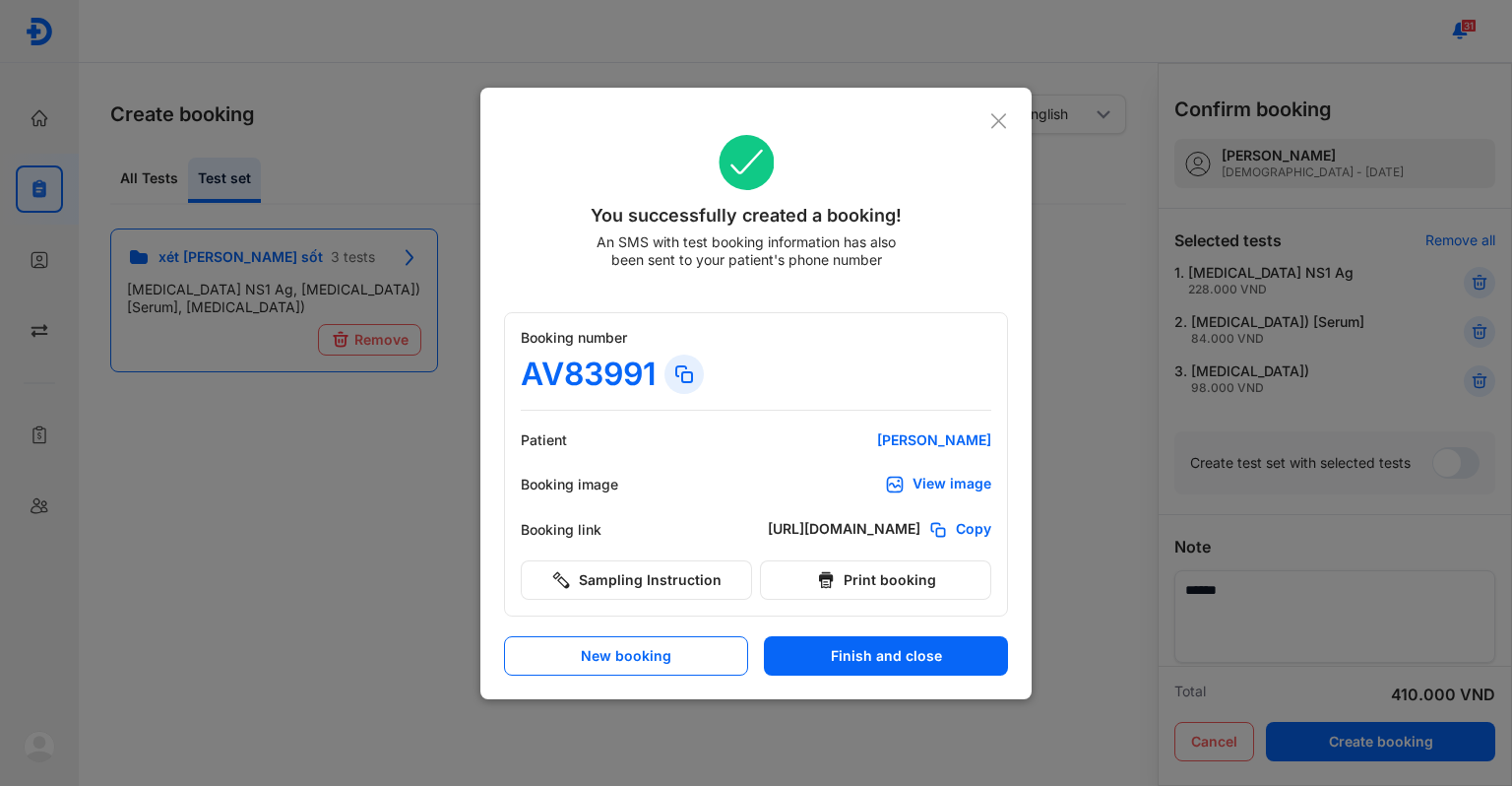 click on "You successfully created a booking! An SMS with test booking information has also been sent to your patient's phone number" at bounding box center [756, 214] 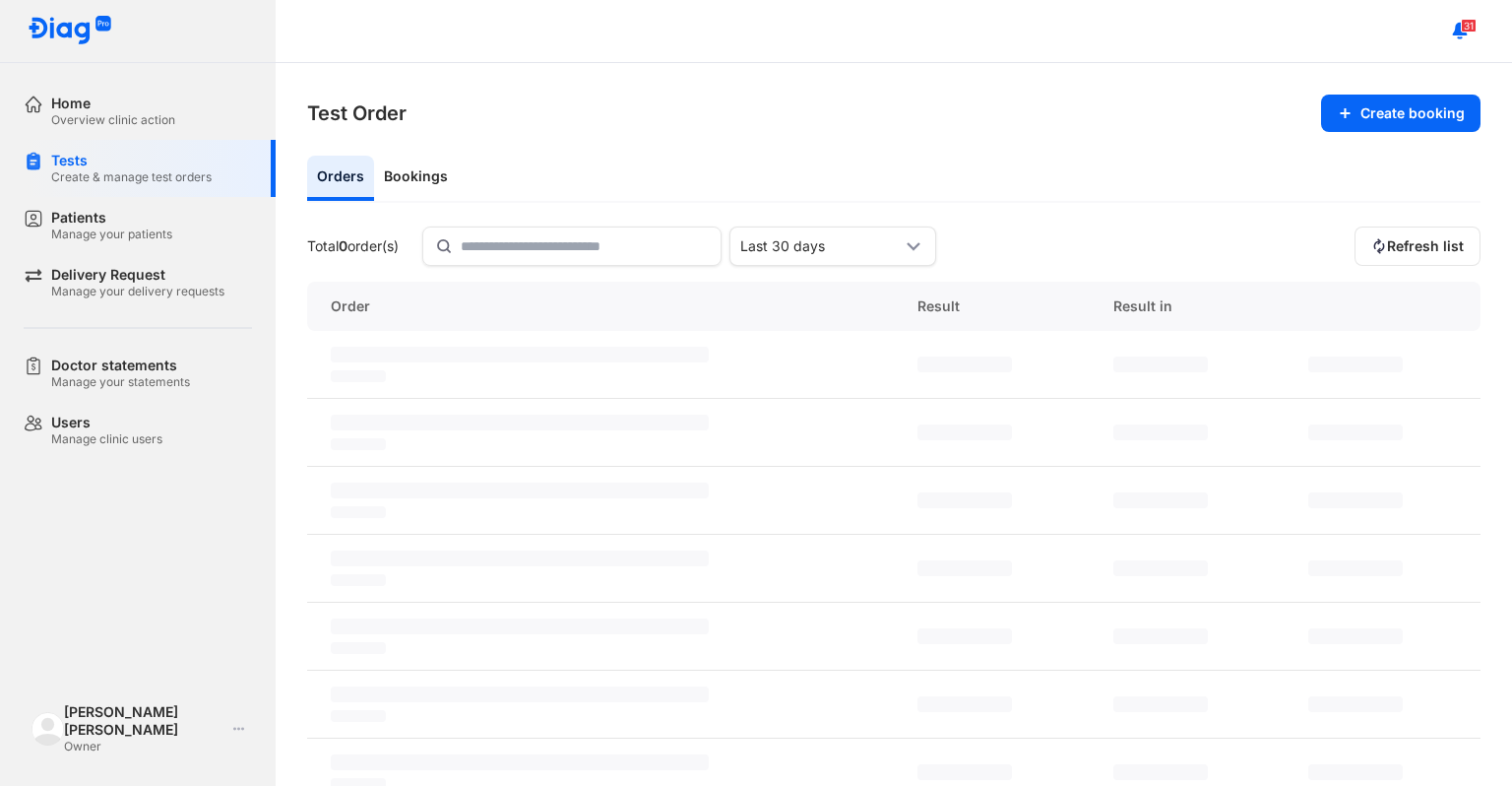 scroll, scrollTop: 0, scrollLeft: 0, axis: both 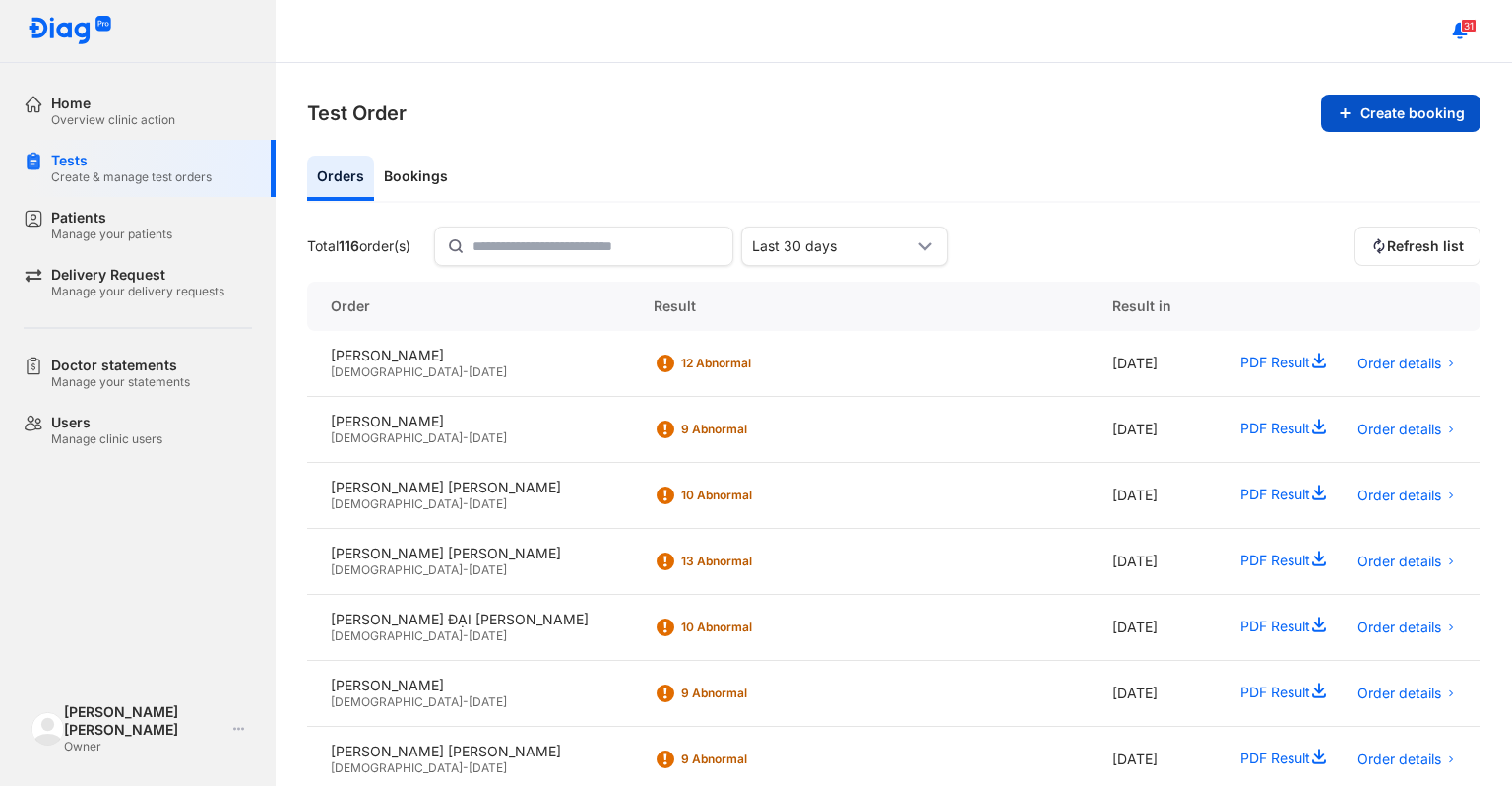 click on "Create booking" at bounding box center [1401, 113] 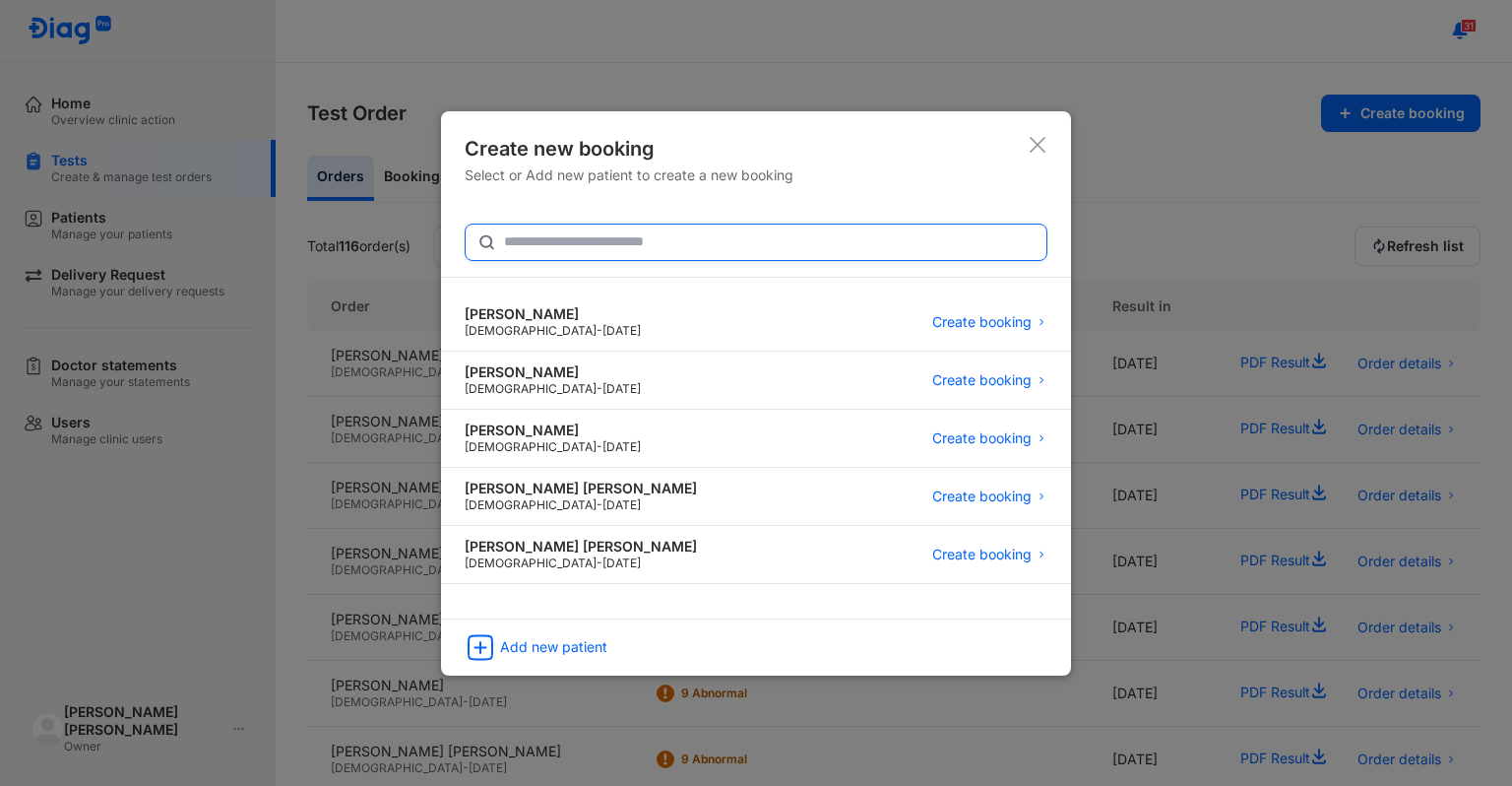 click 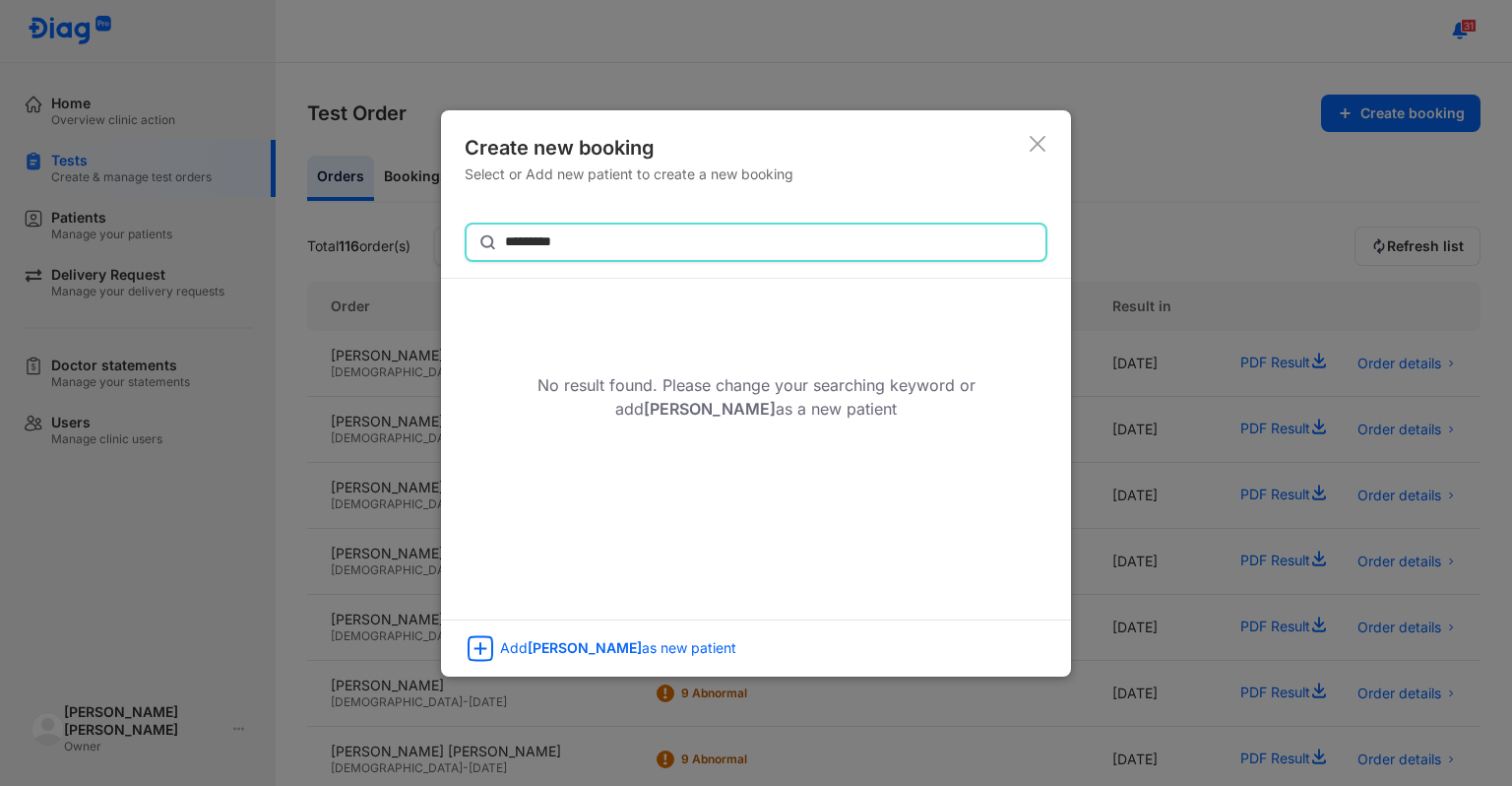 type on "*********" 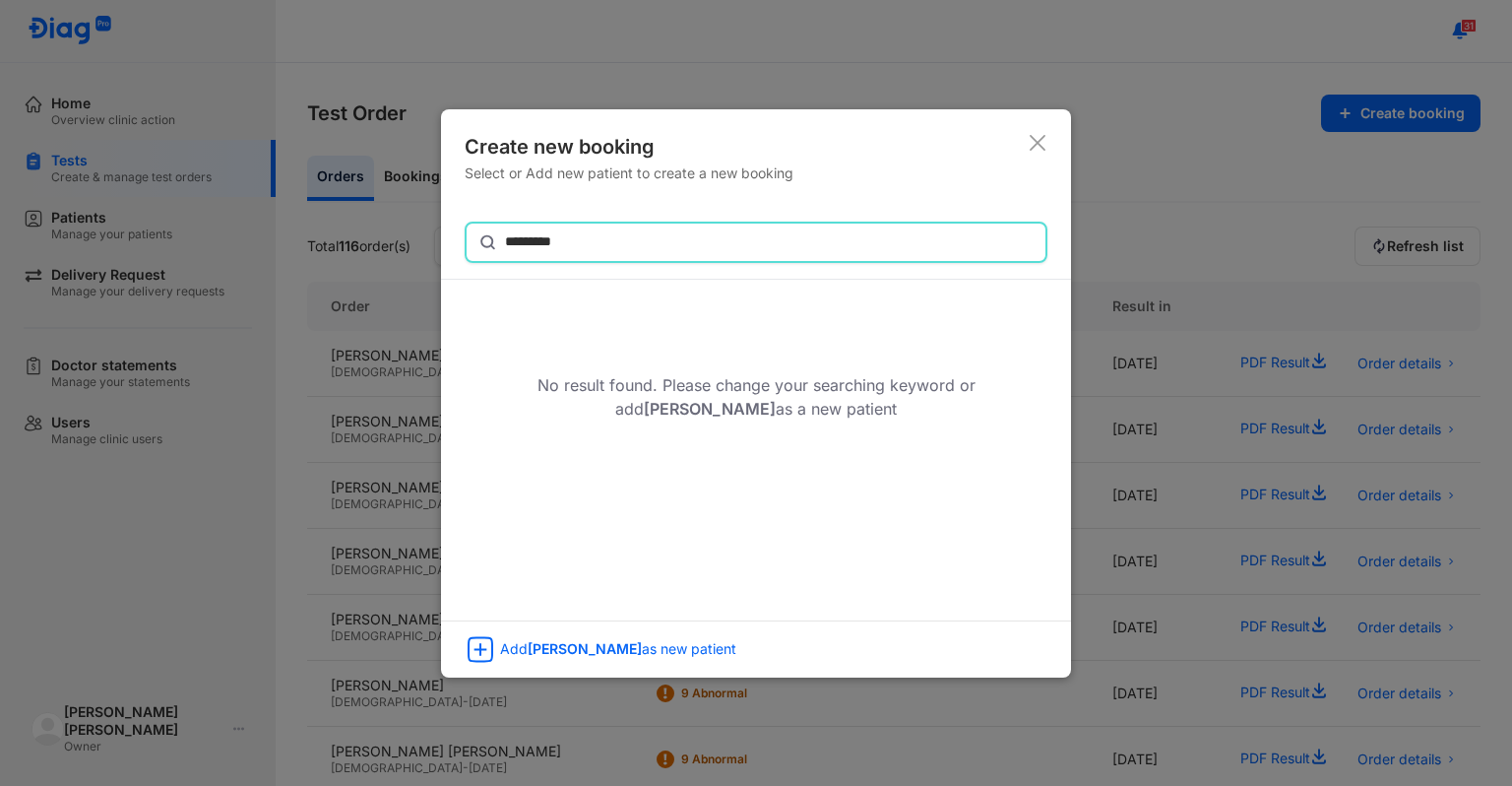 click 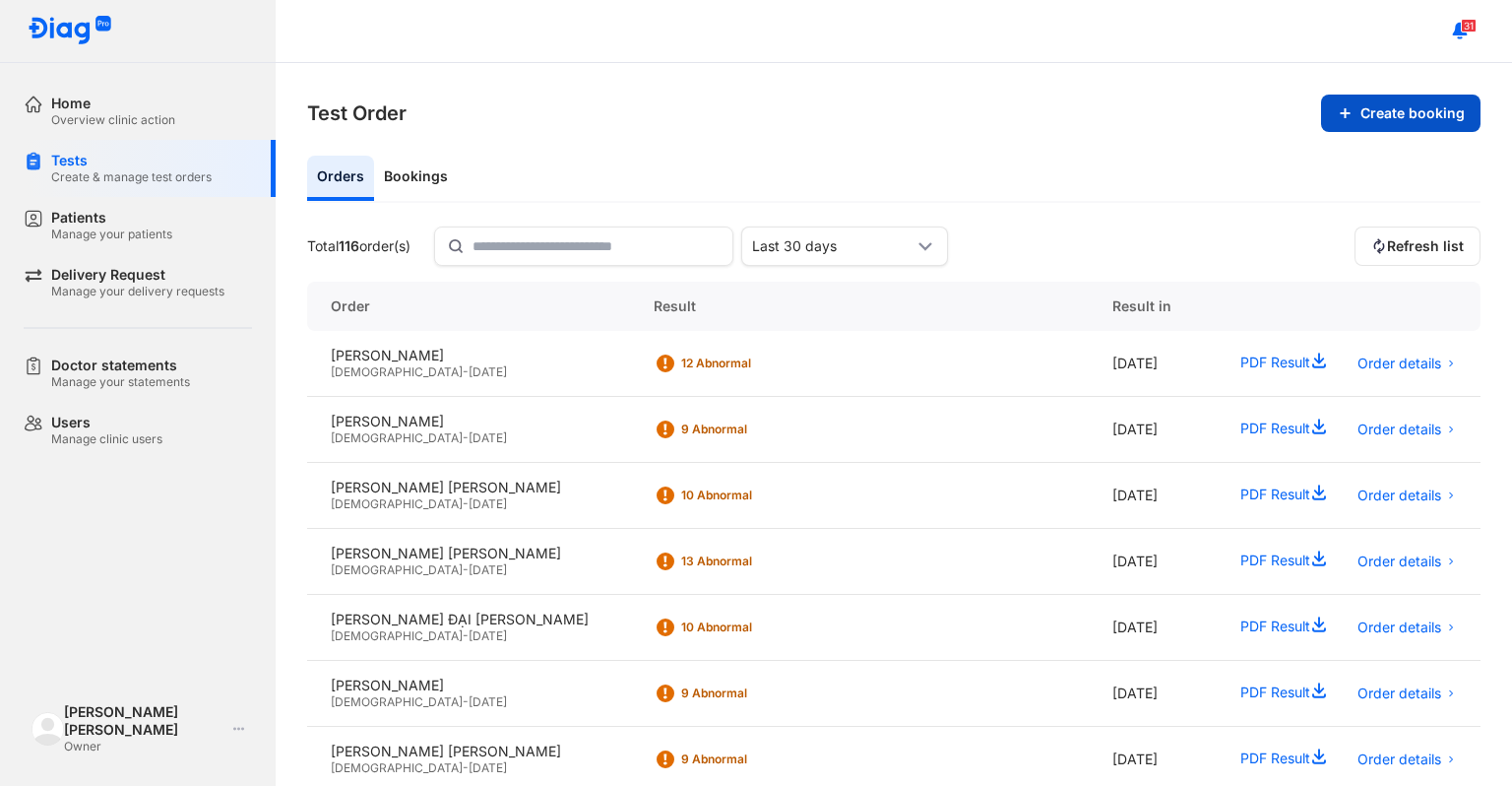 click on "Create booking" at bounding box center [1401, 113] 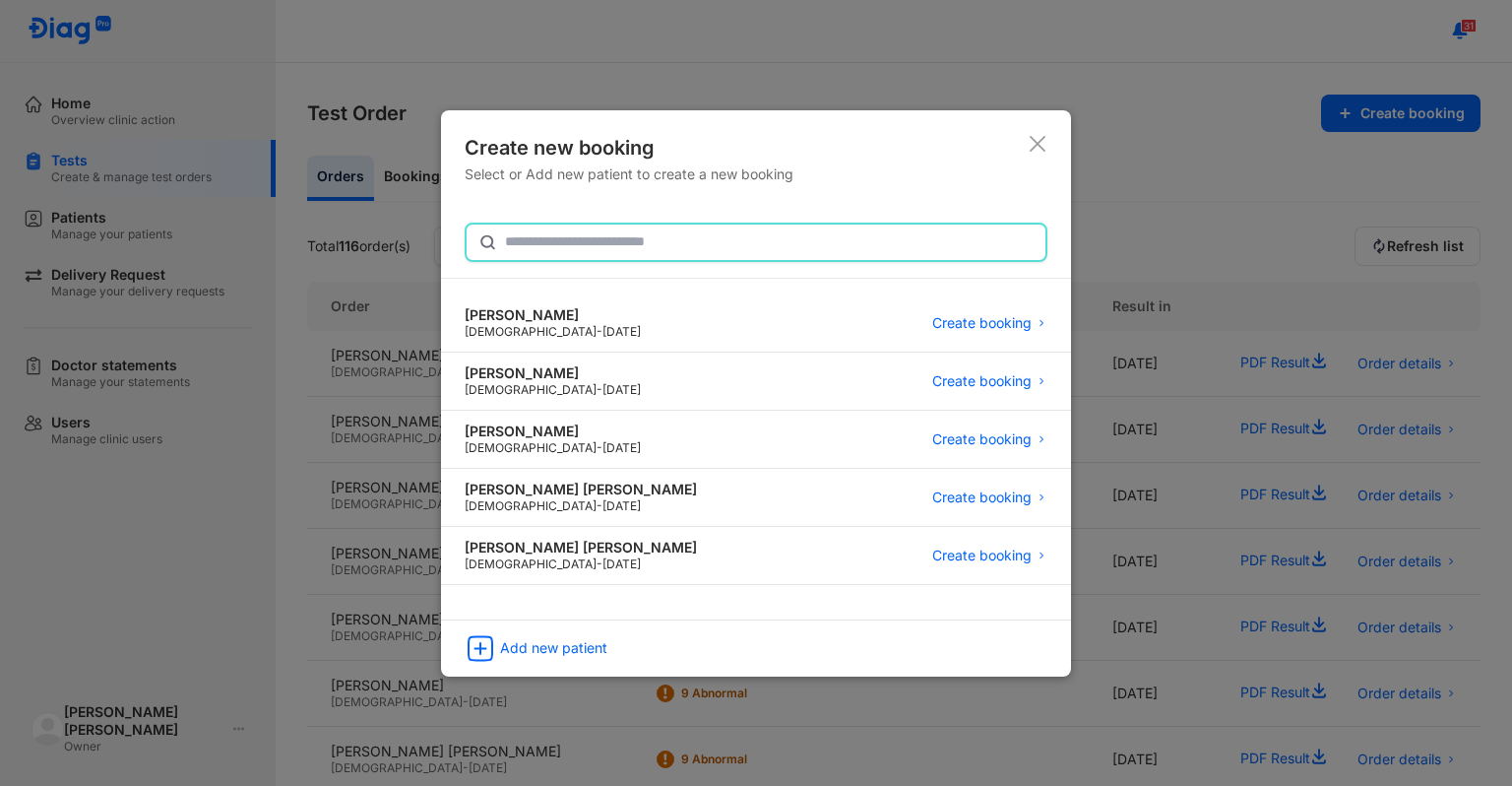 click 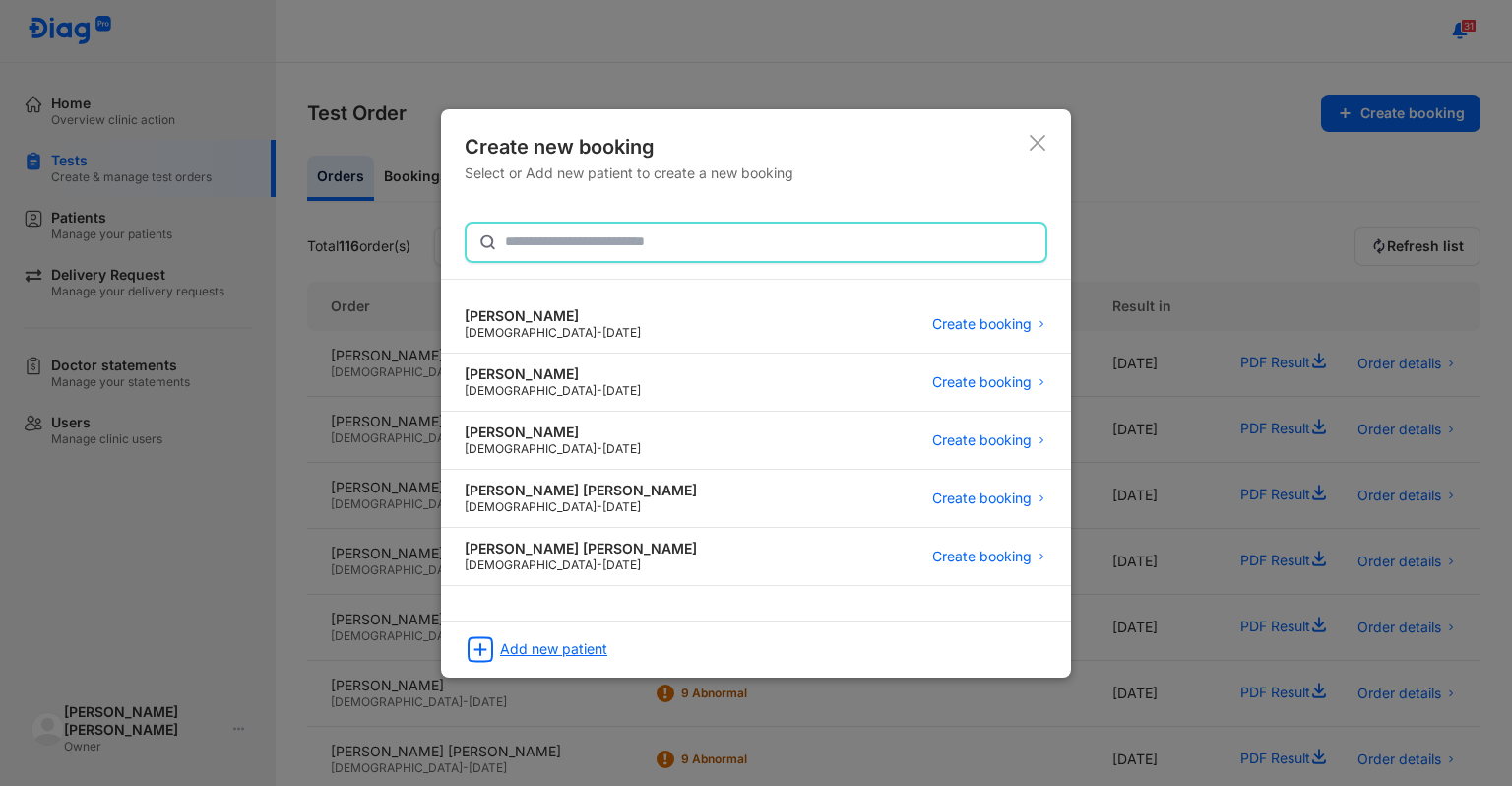 drag, startPoint x: 670, startPoint y: 253, endPoint x: 537, endPoint y: 653, distance: 421.5317 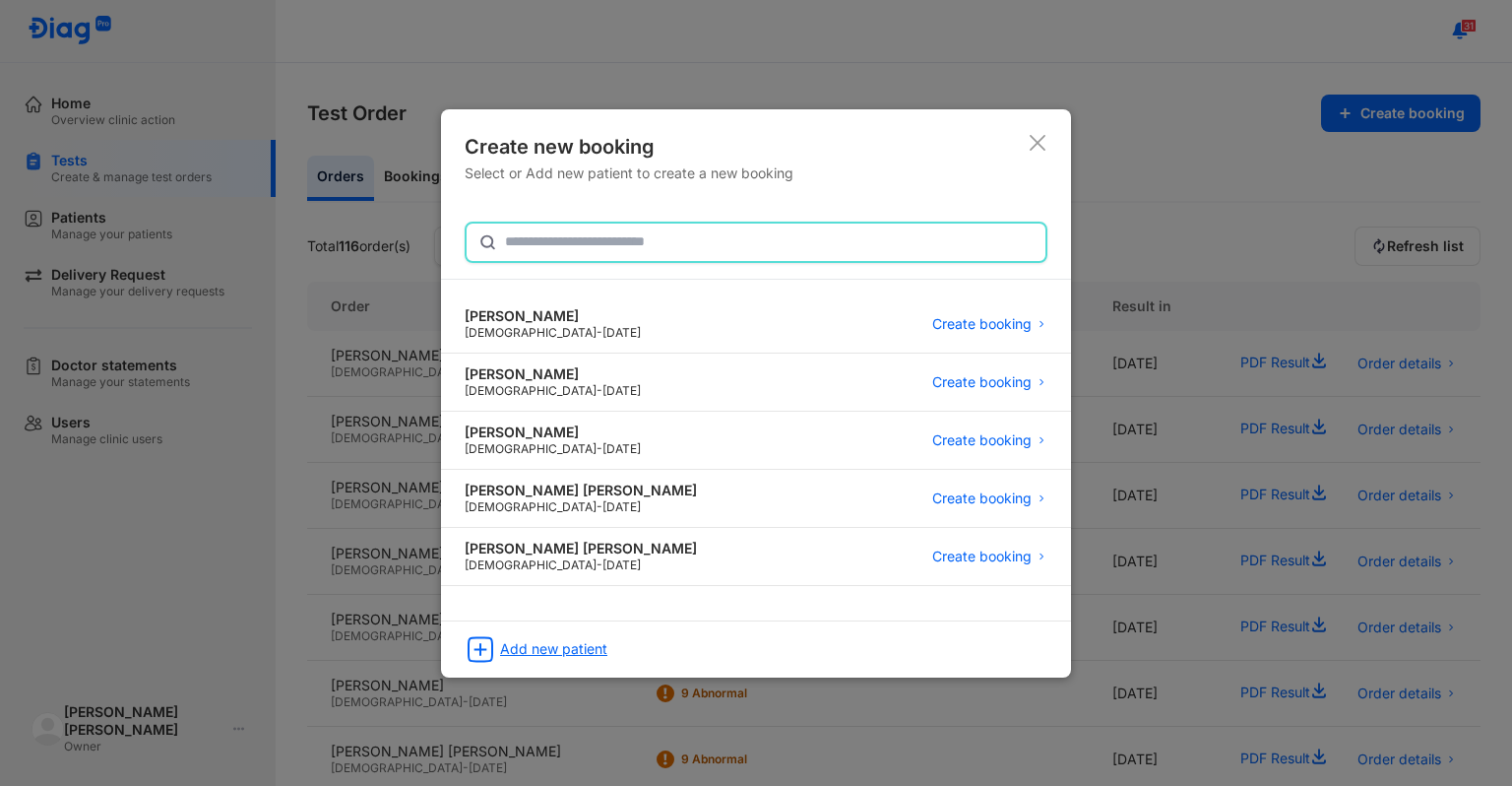click on "Add new patient" at bounding box center (553, 649) 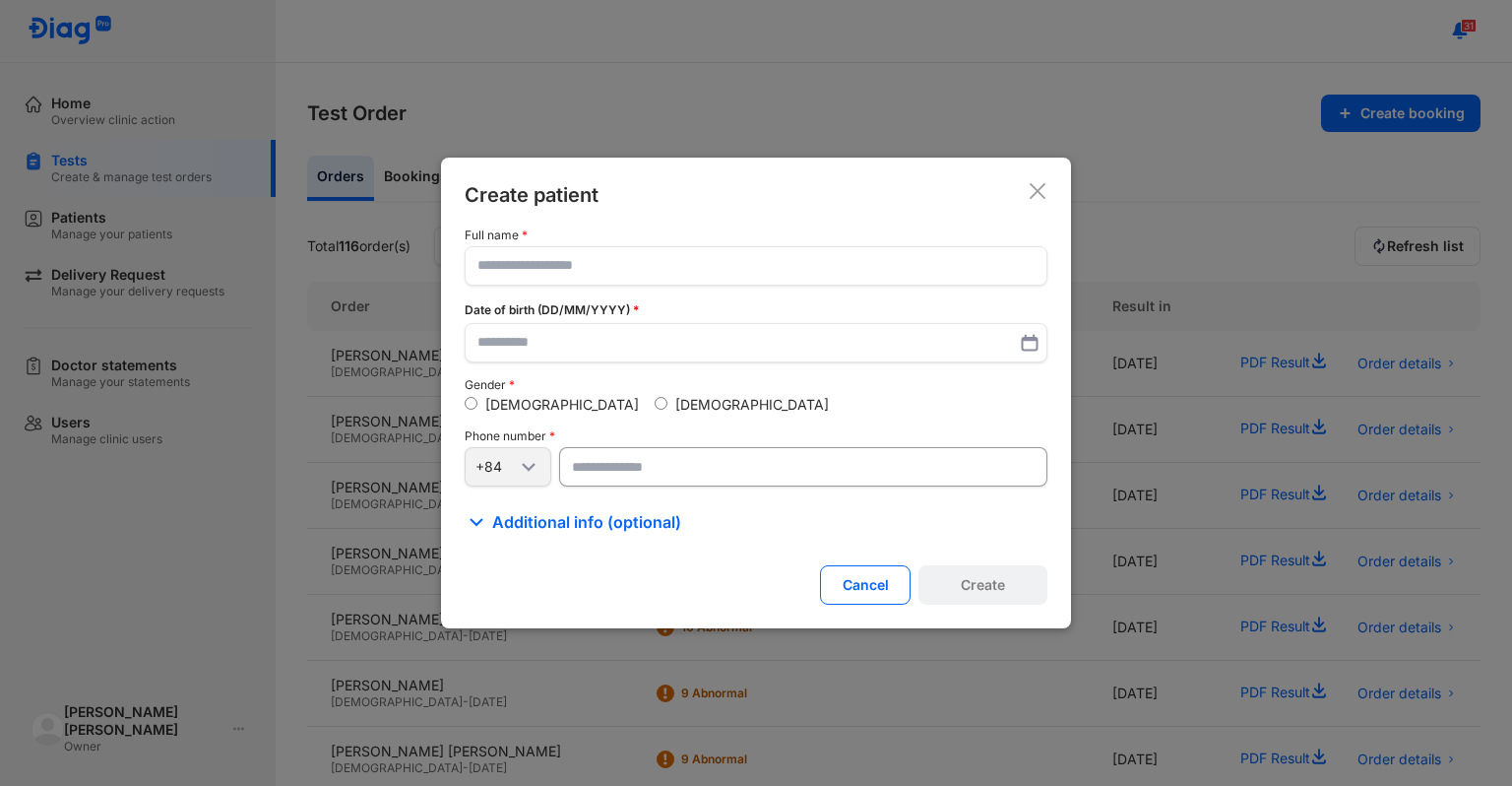 click at bounding box center (756, 393) 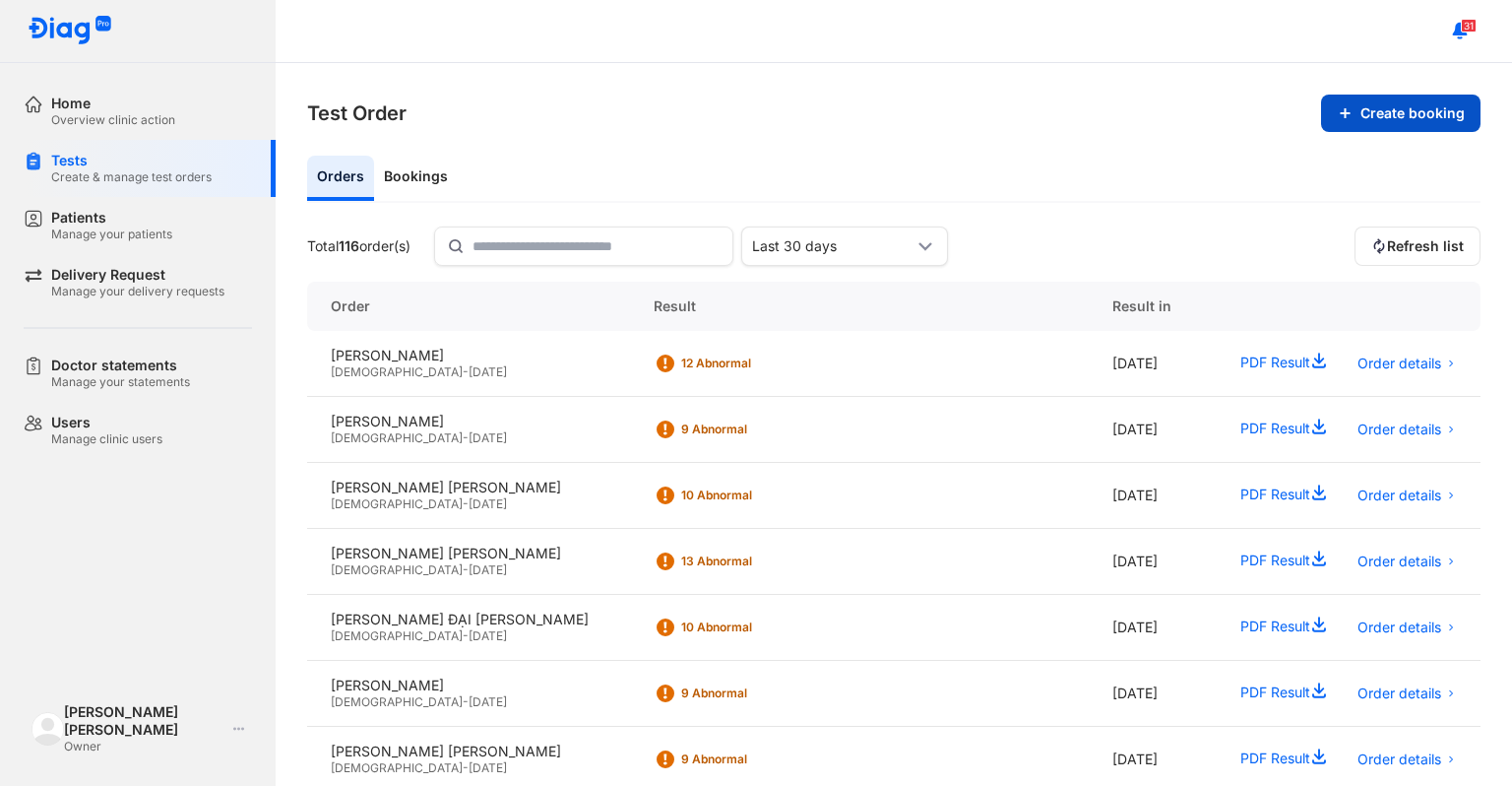 click on "Create booking" at bounding box center (1401, 113) 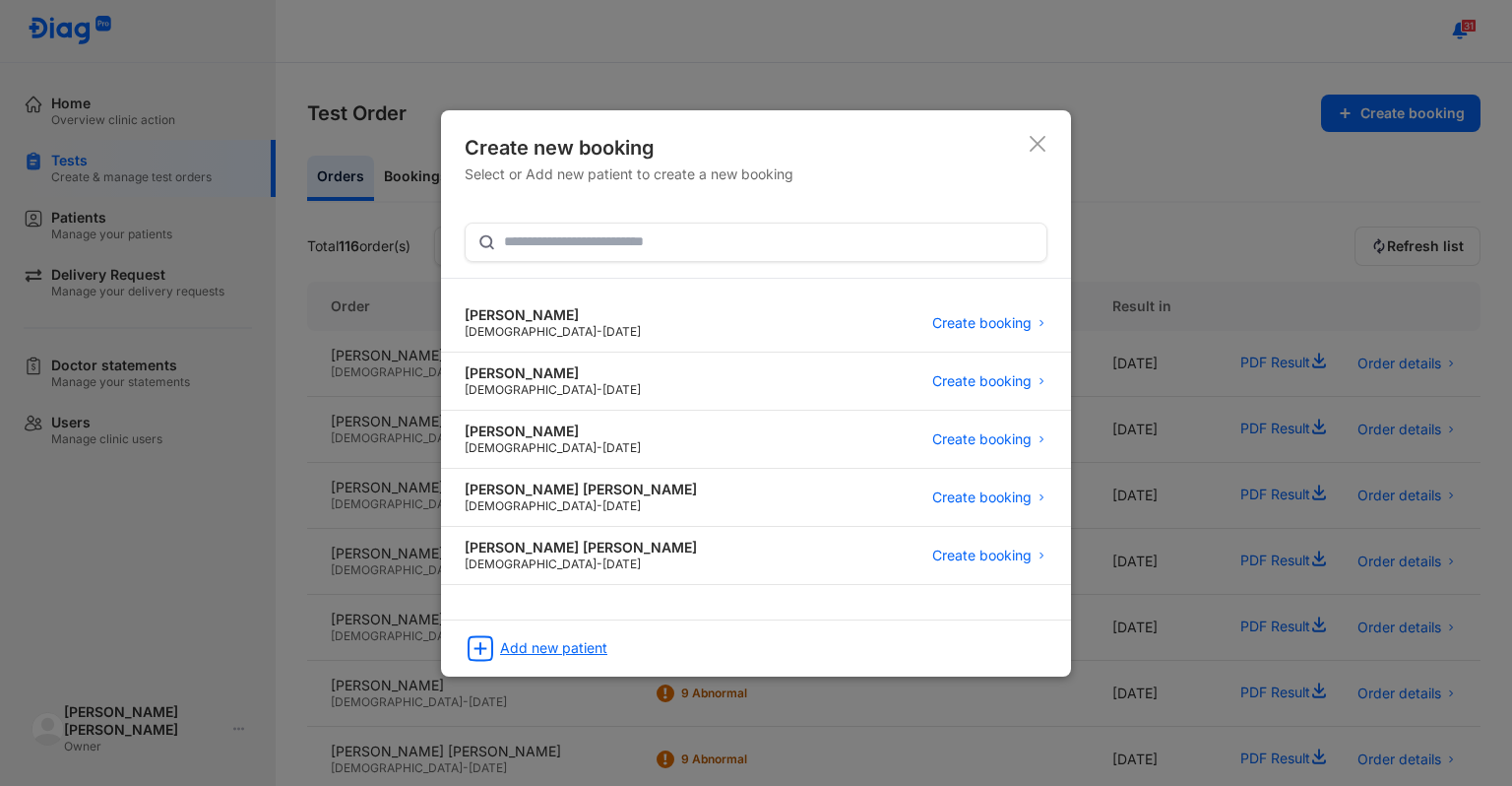 click on "Add new patient" at bounding box center [553, 648] 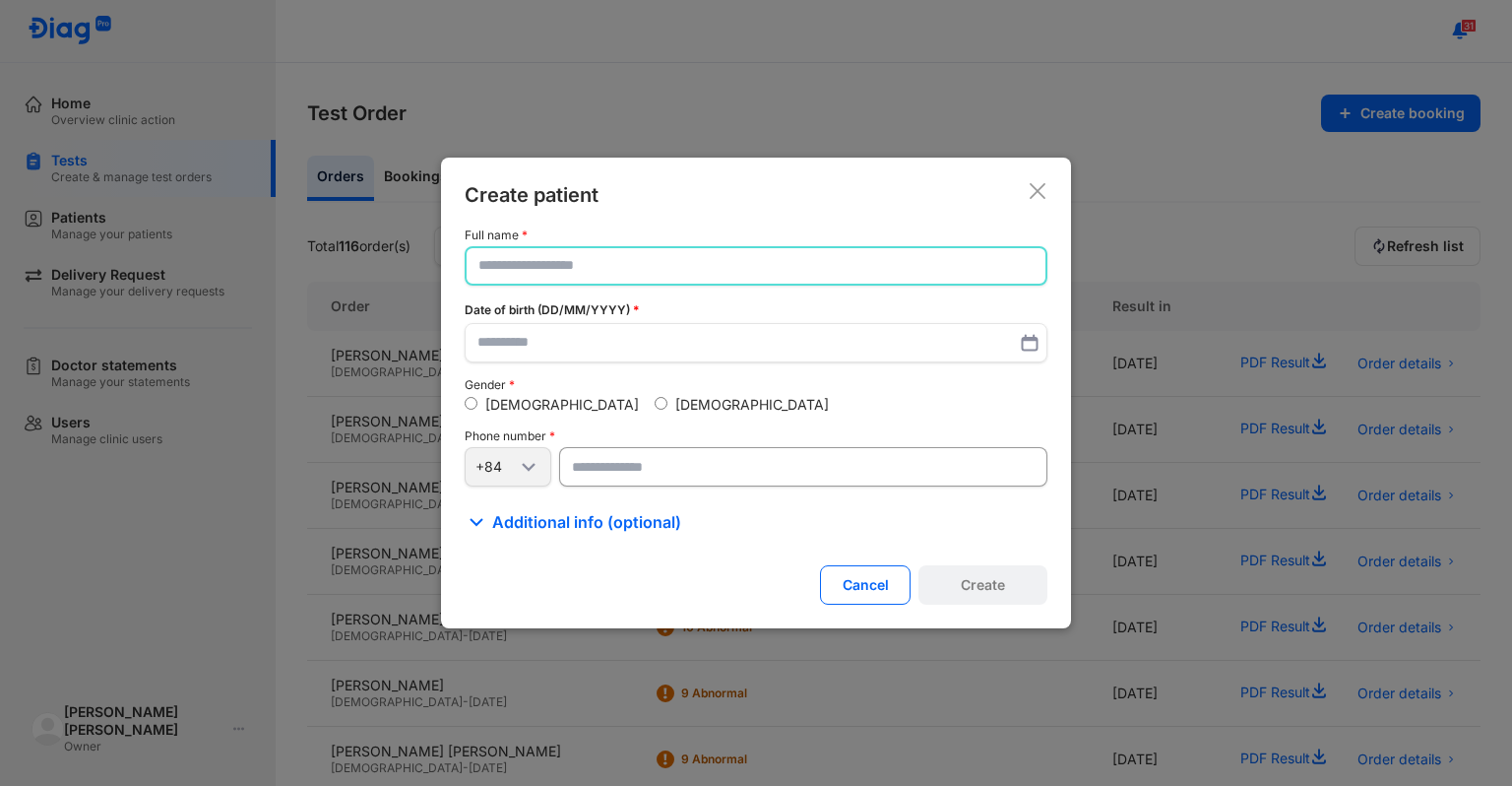 click 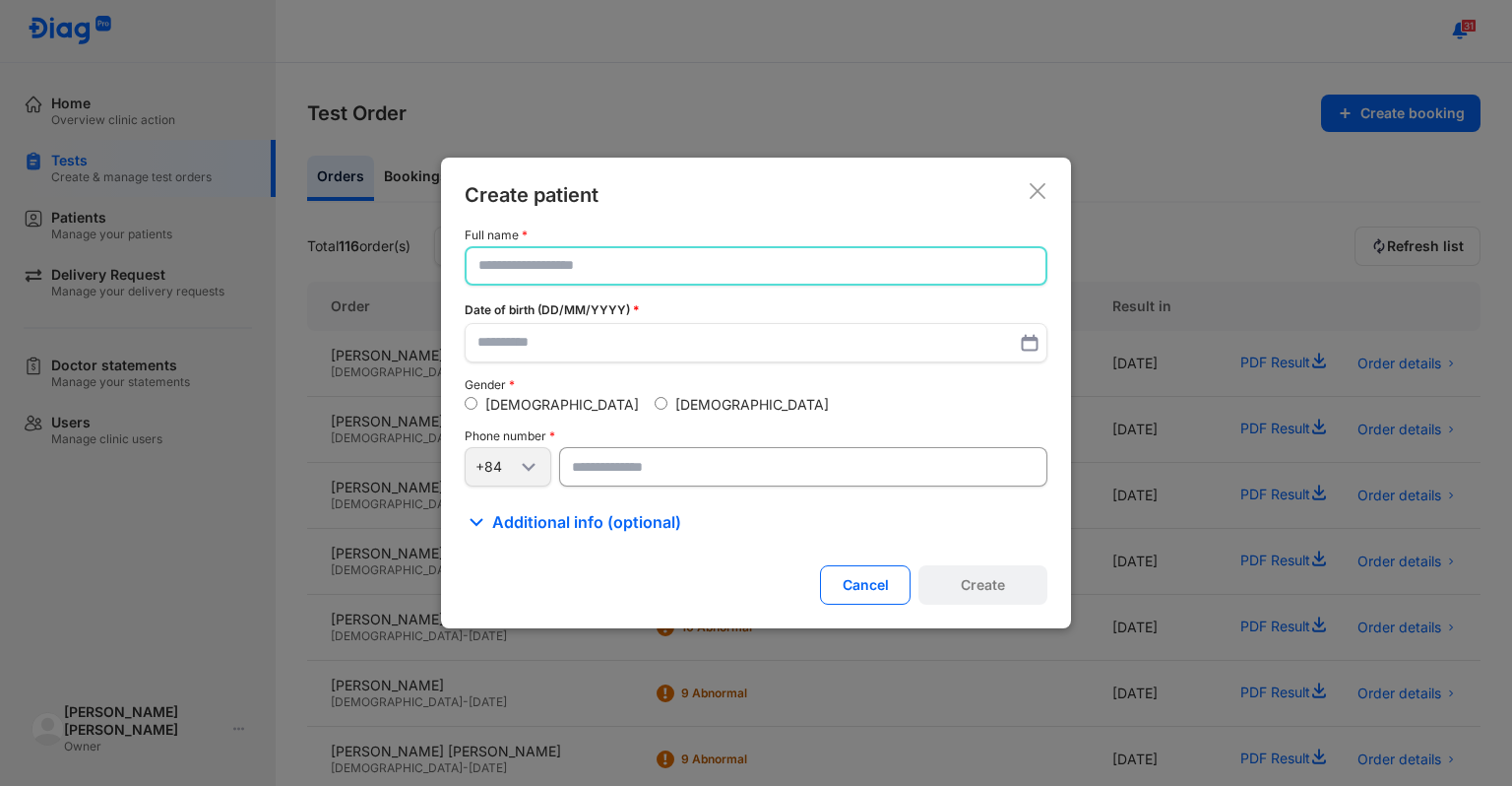 paste on "**********" 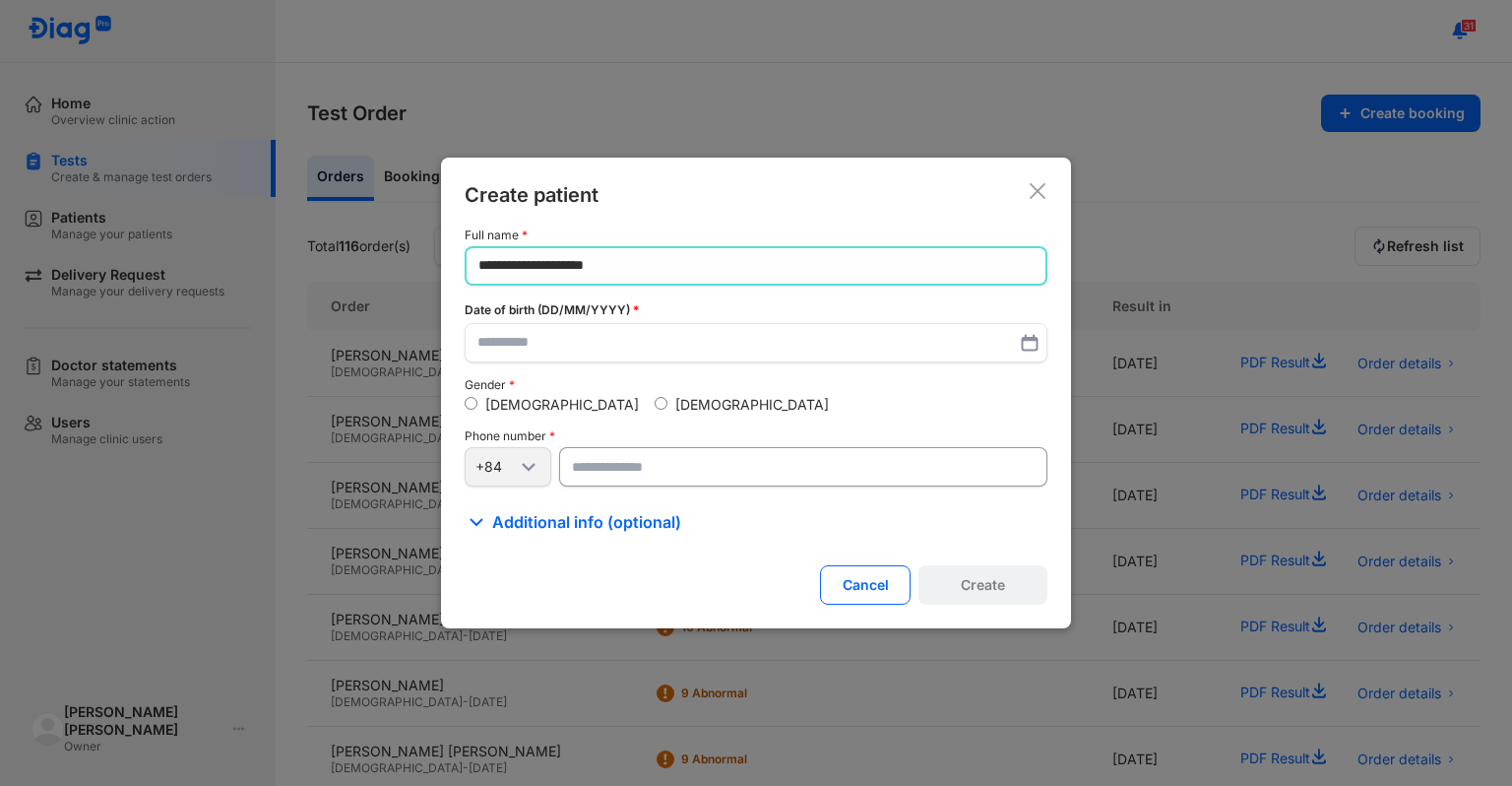 type on "**********" 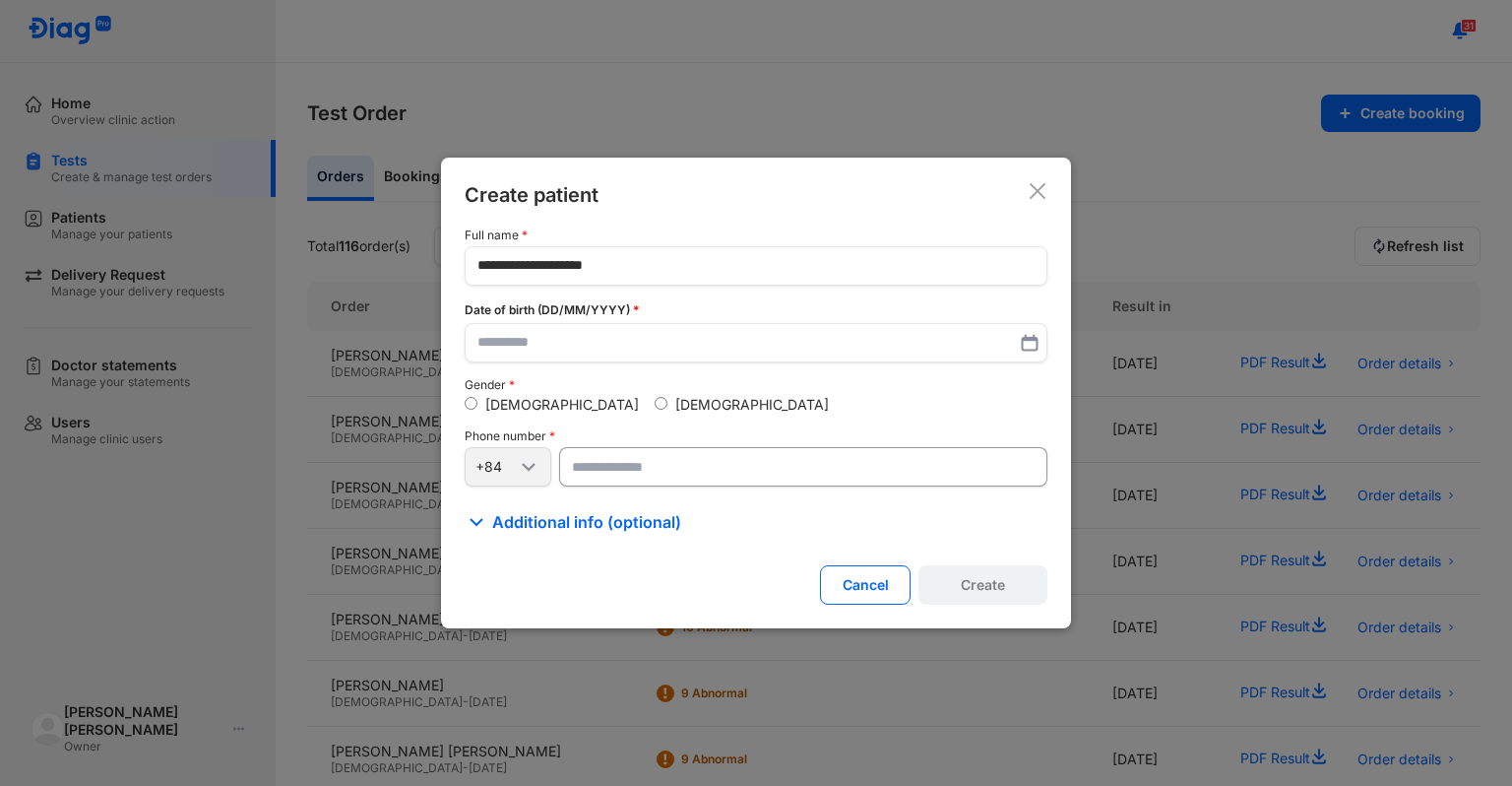 click at bounding box center [803, 467] 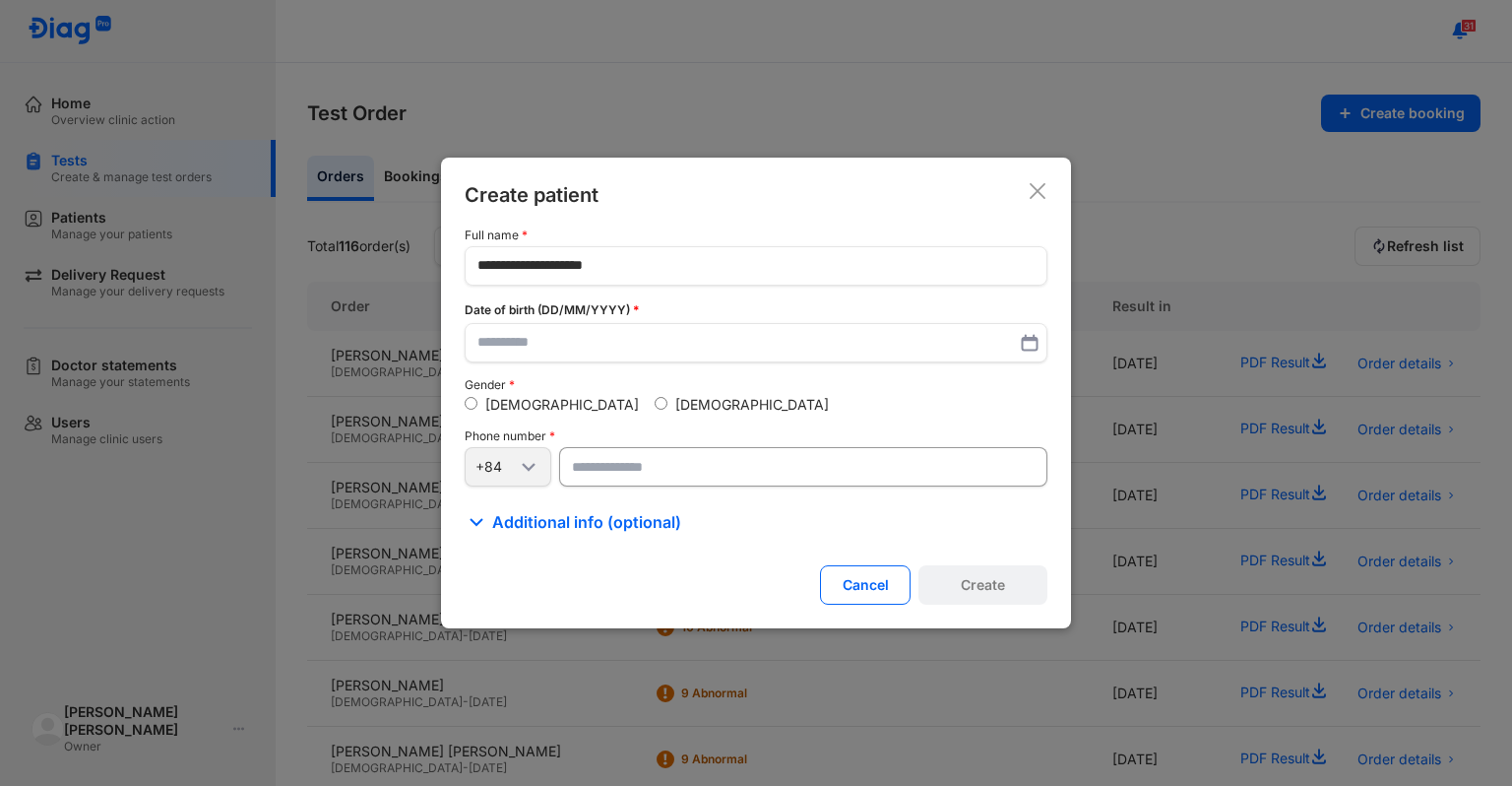 paste on "**********" 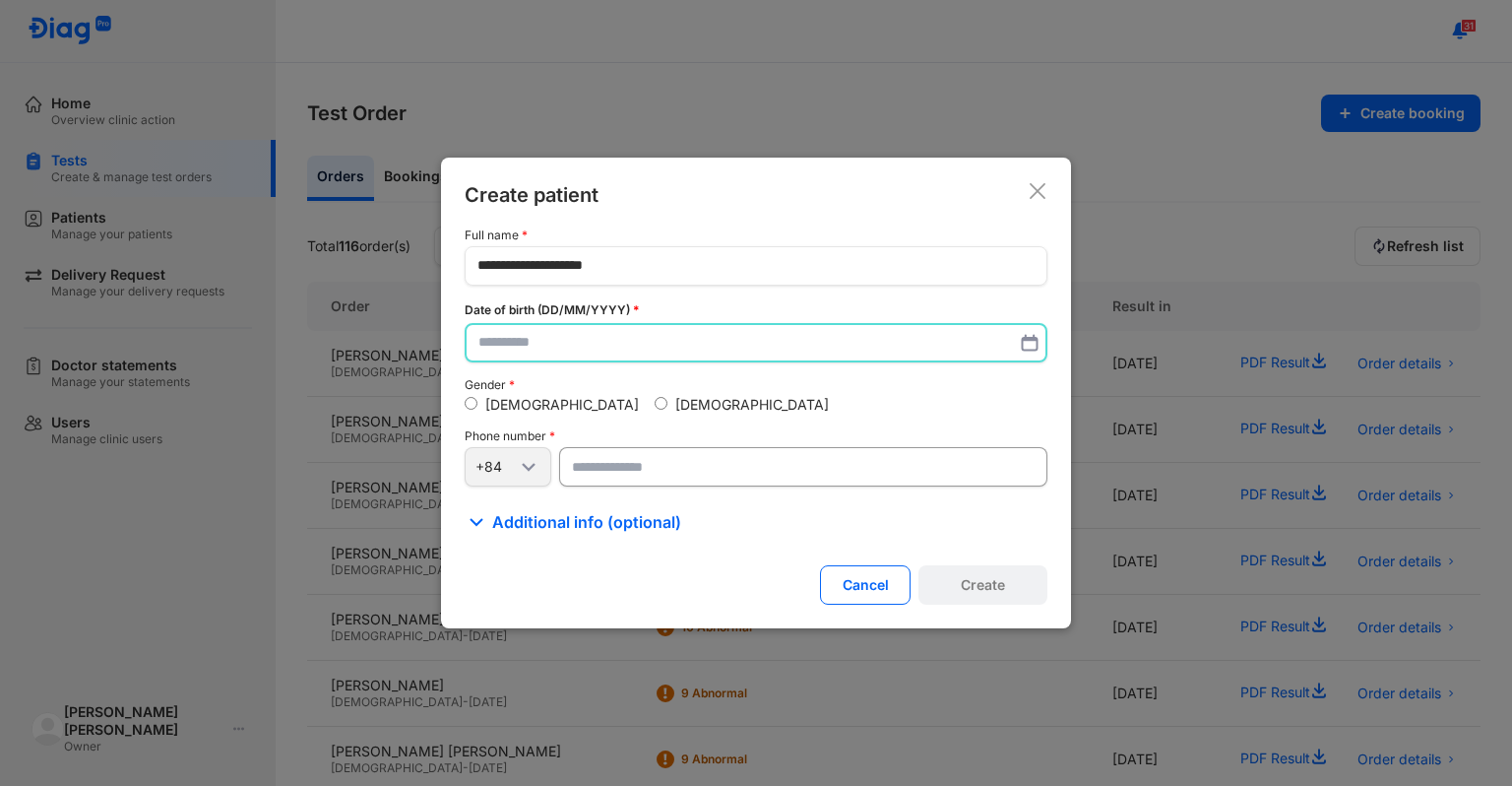 click at bounding box center [756, 343] 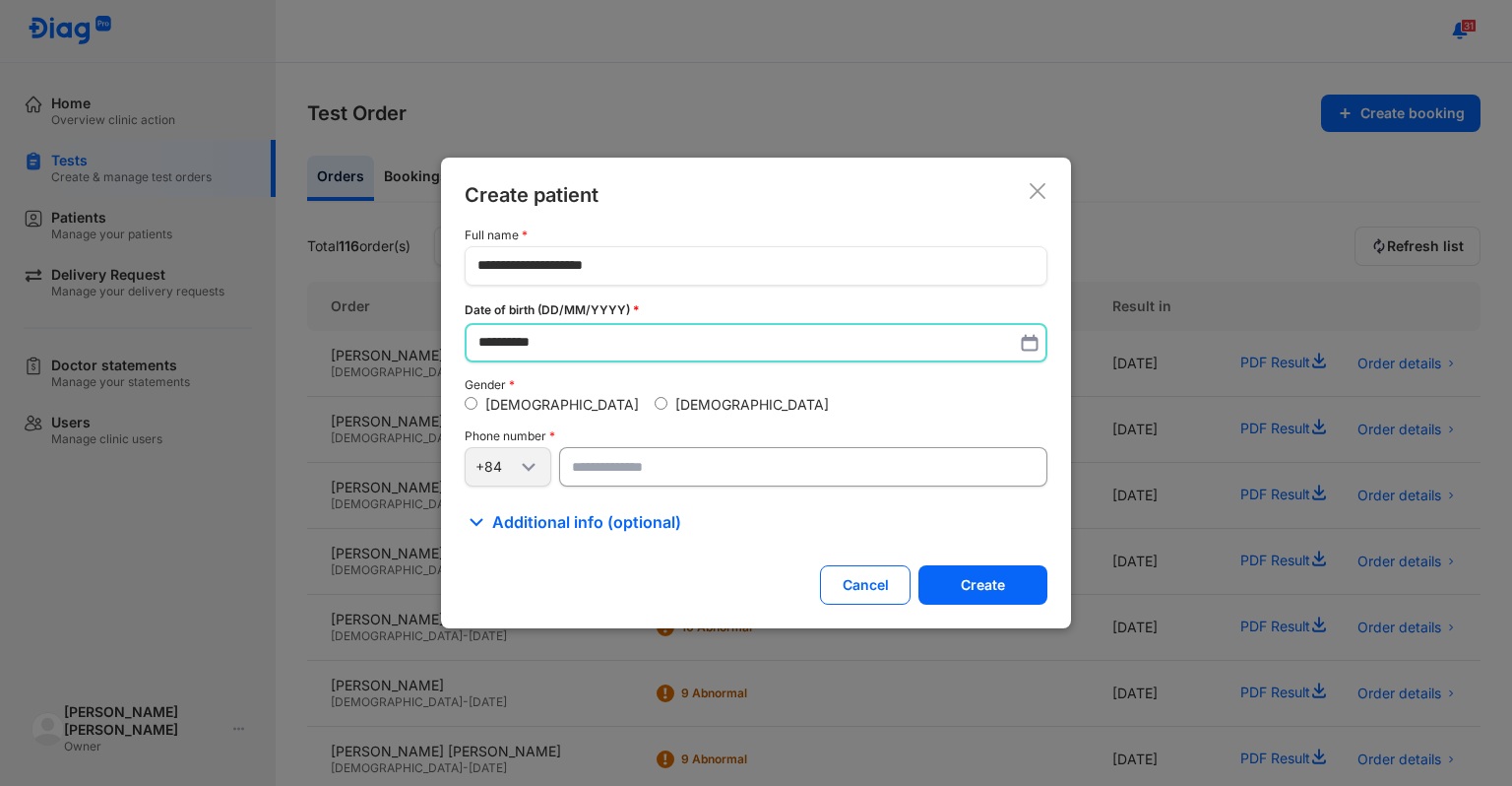 type on "**********" 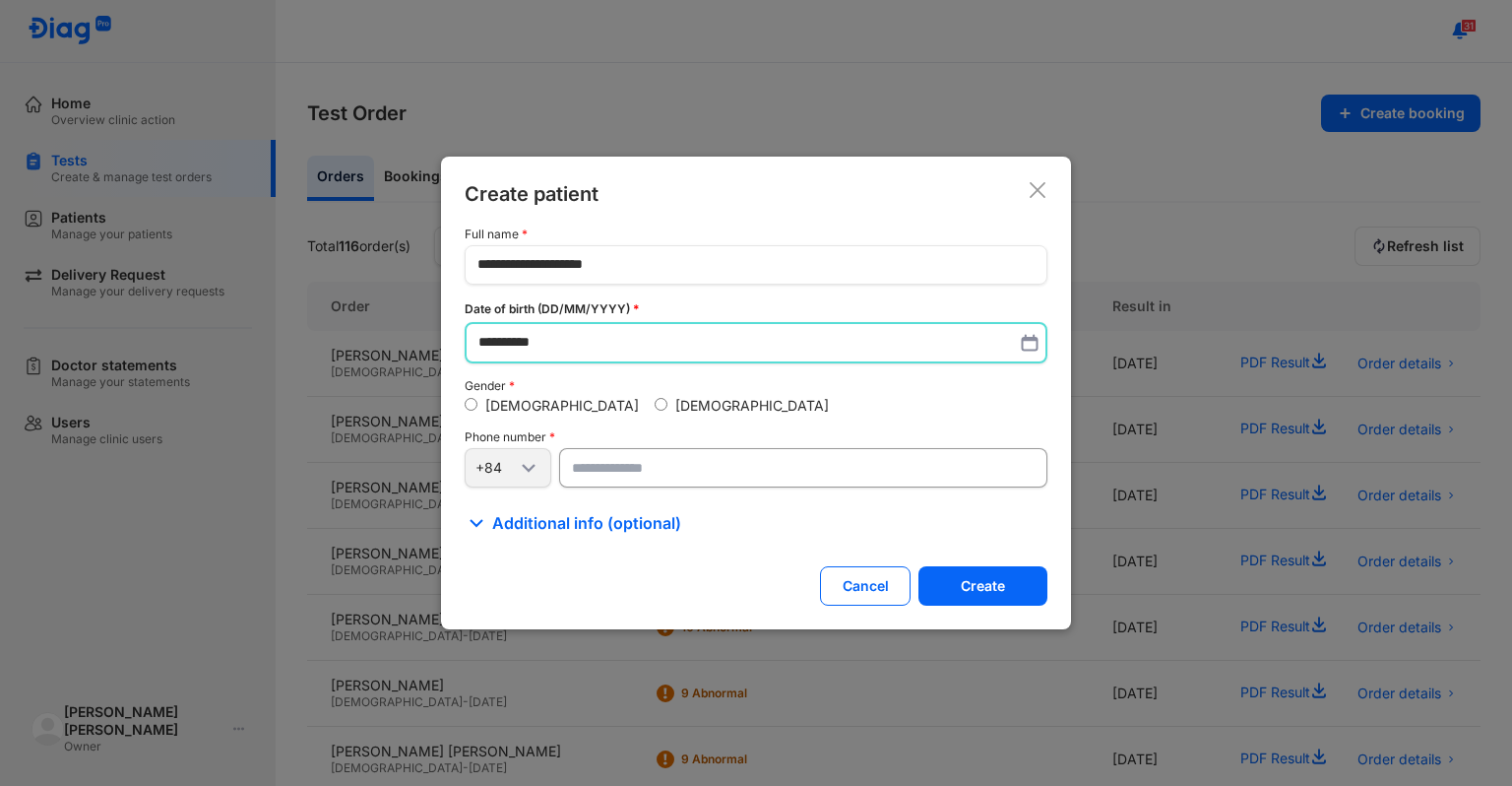 click on "[DEMOGRAPHIC_DATA]" at bounding box center [741, 406] 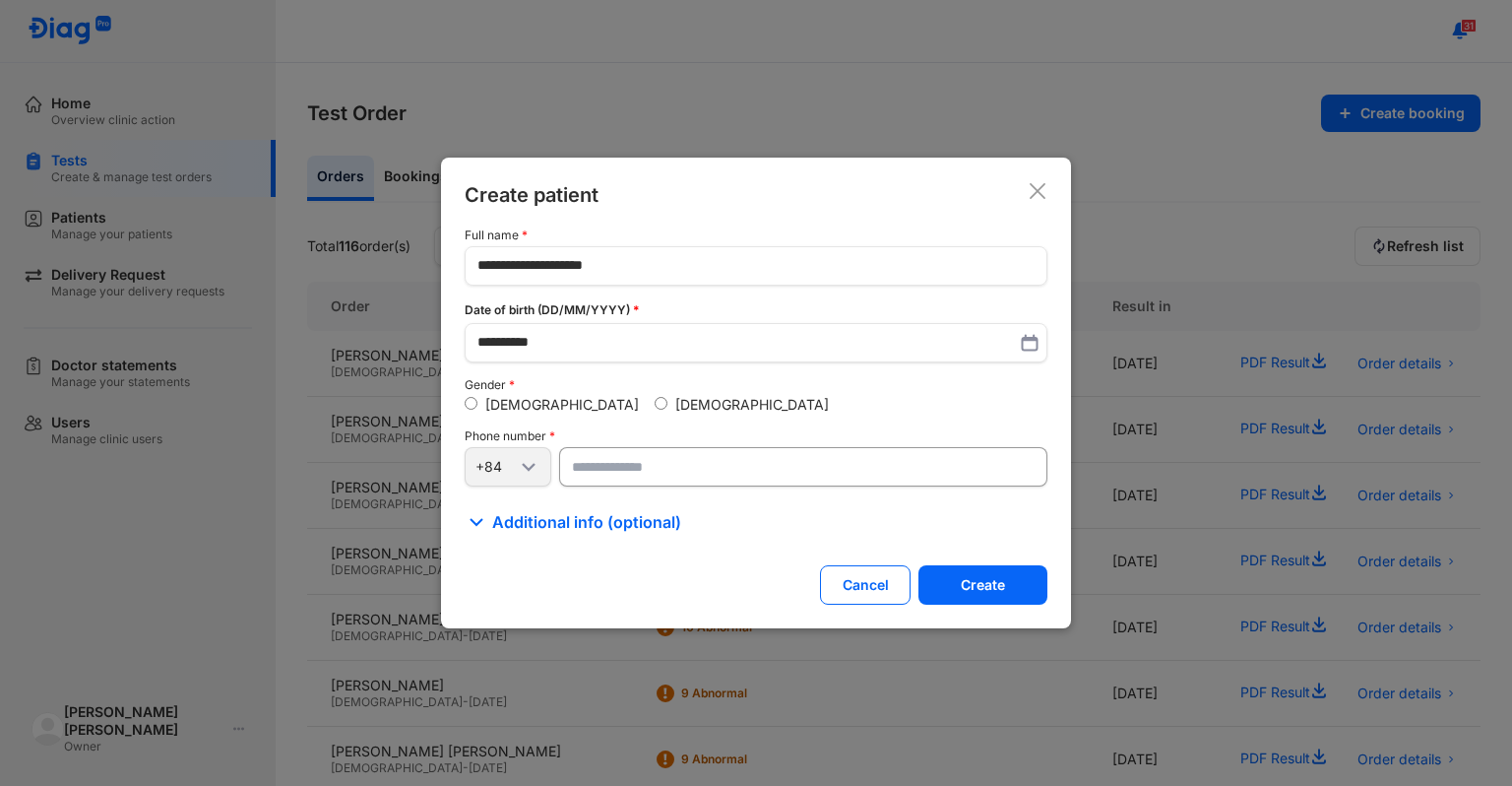 click on "[DEMOGRAPHIC_DATA]" at bounding box center (752, 404) 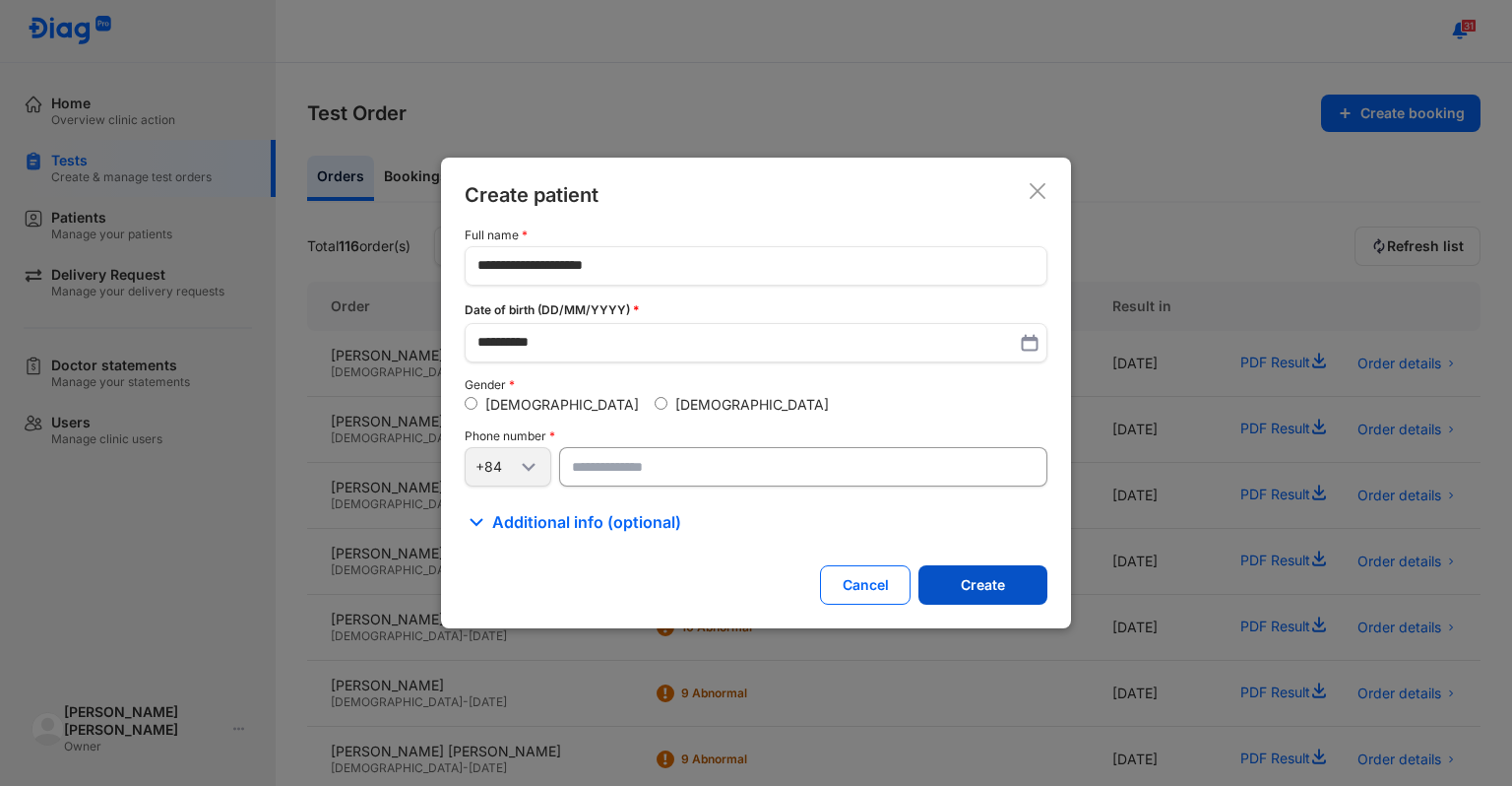 click on "Create" at bounding box center [982, 585] 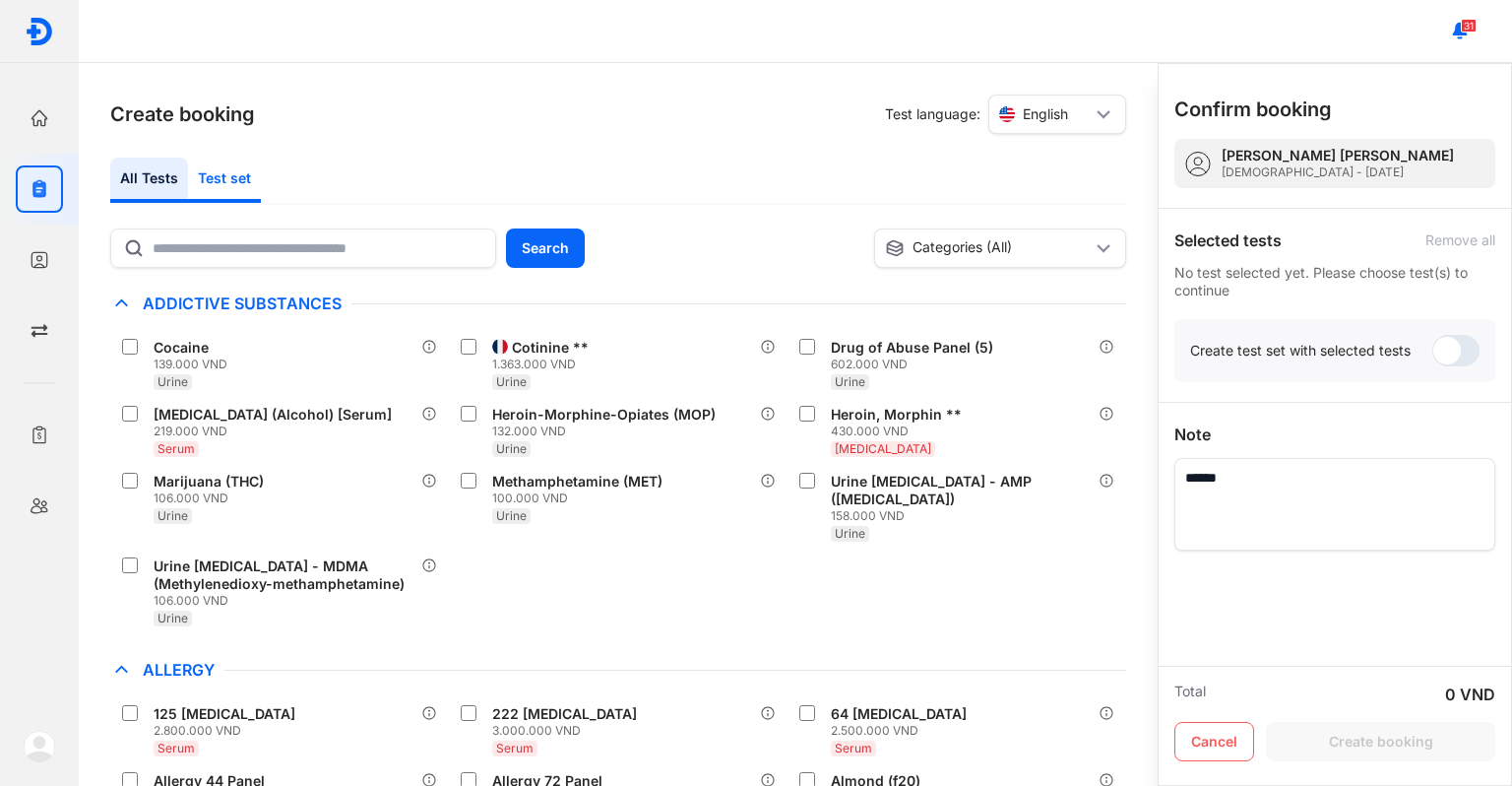 click on "Test set" 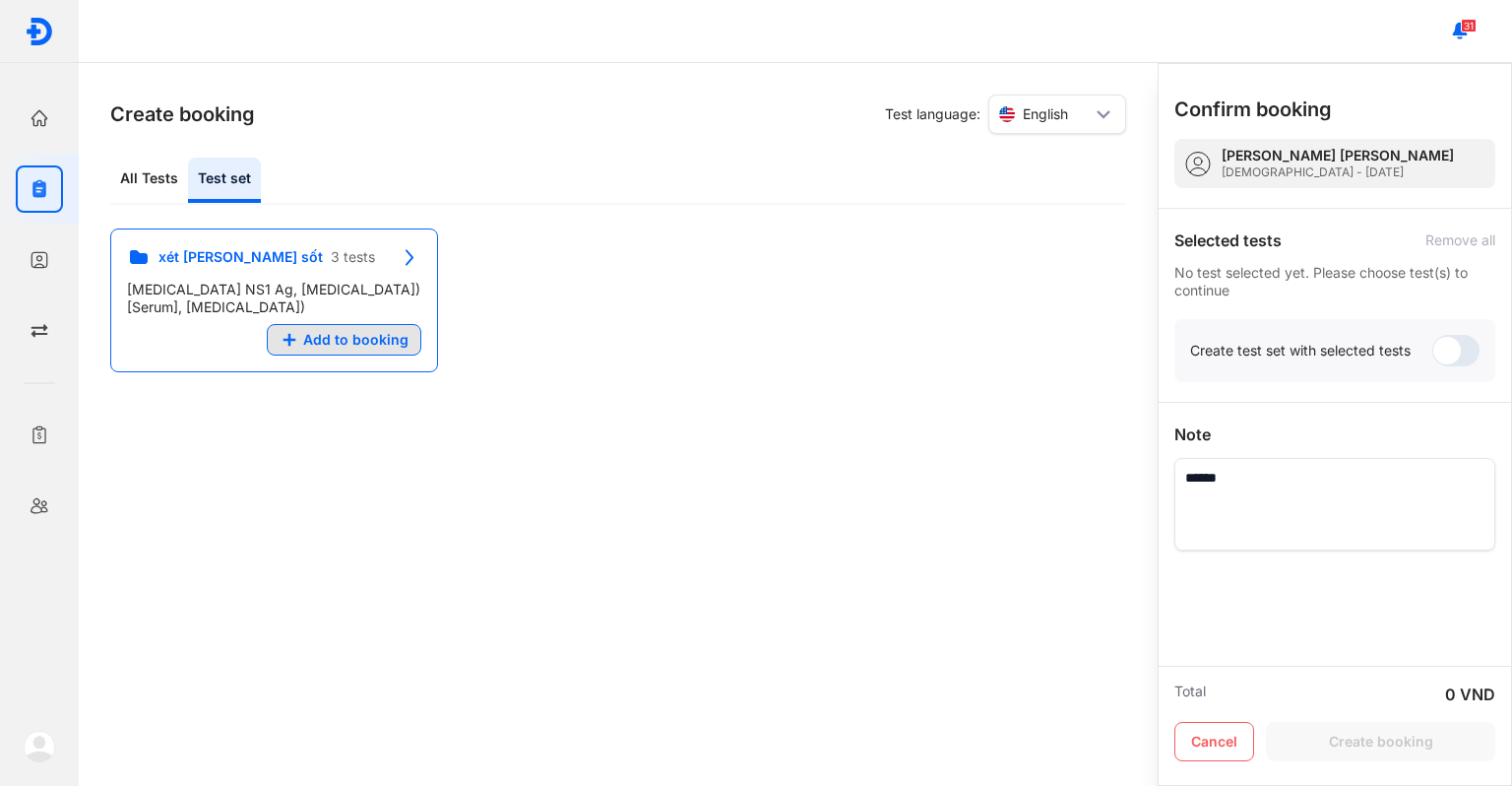 click on "Add to booking" 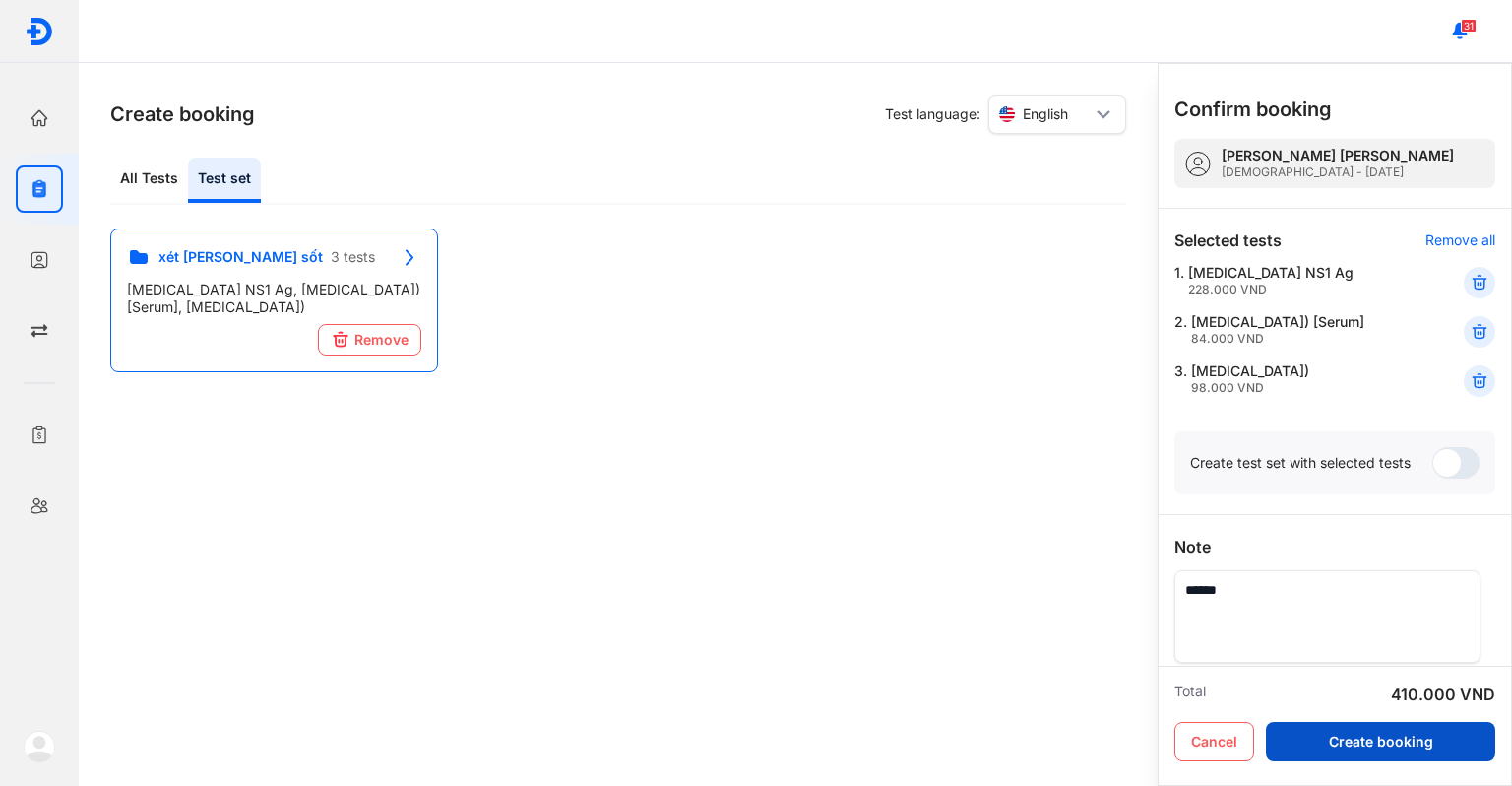 click on "Create booking" at bounding box center (1380, 742) 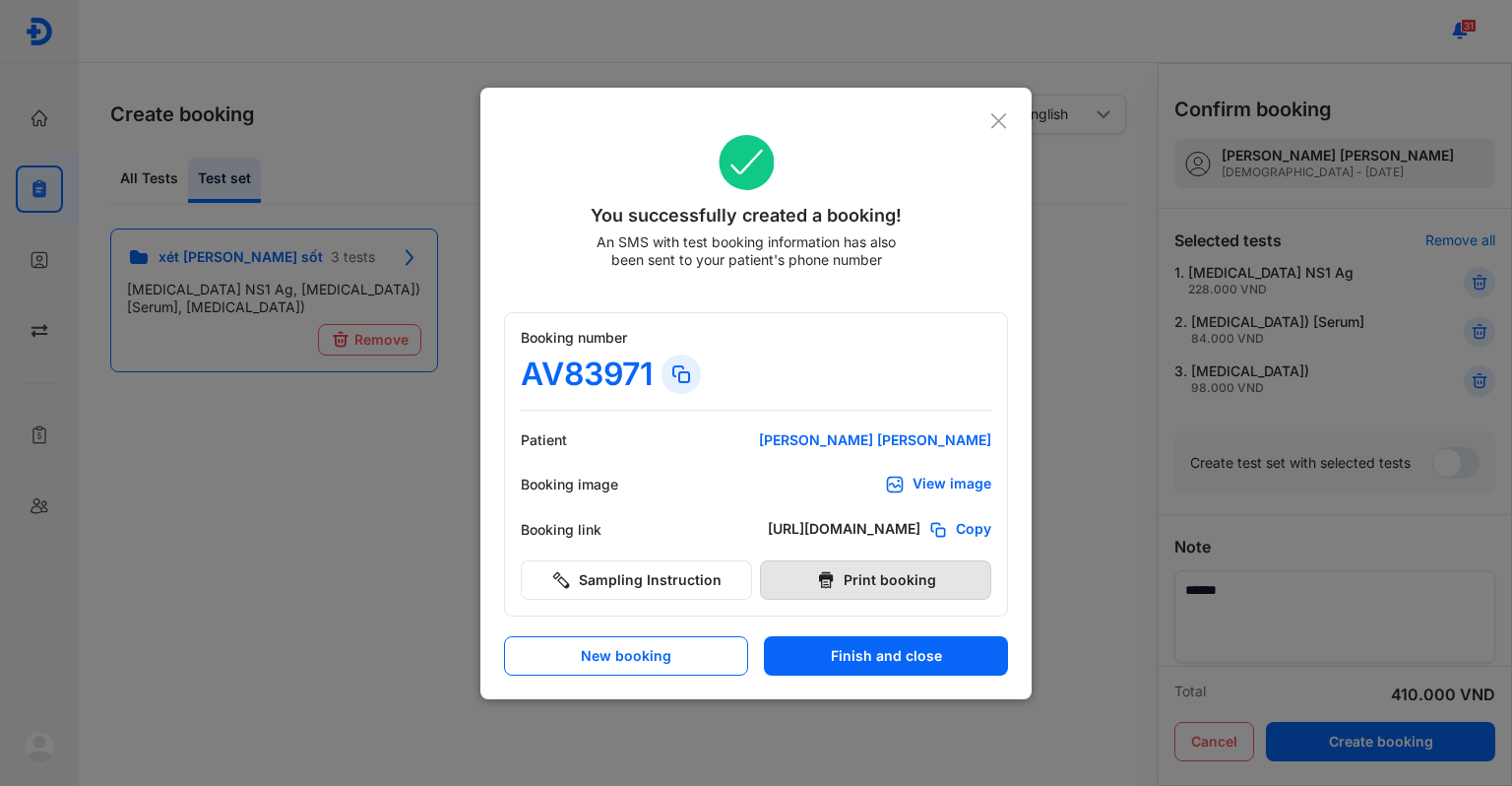 click on "Print booking" at bounding box center [875, 580] 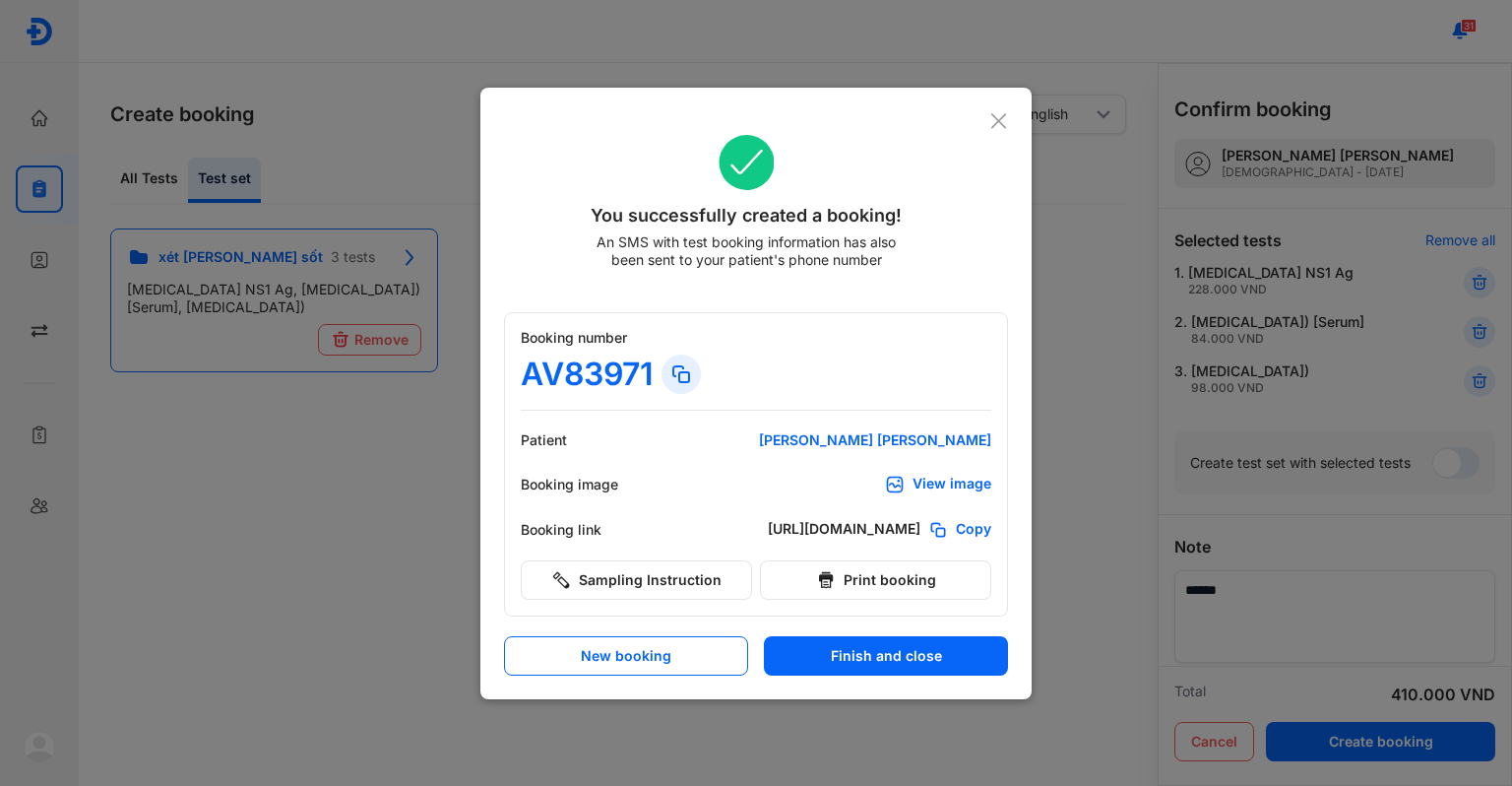 scroll, scrollTop: 0, scrollLeft: 0, axis: both 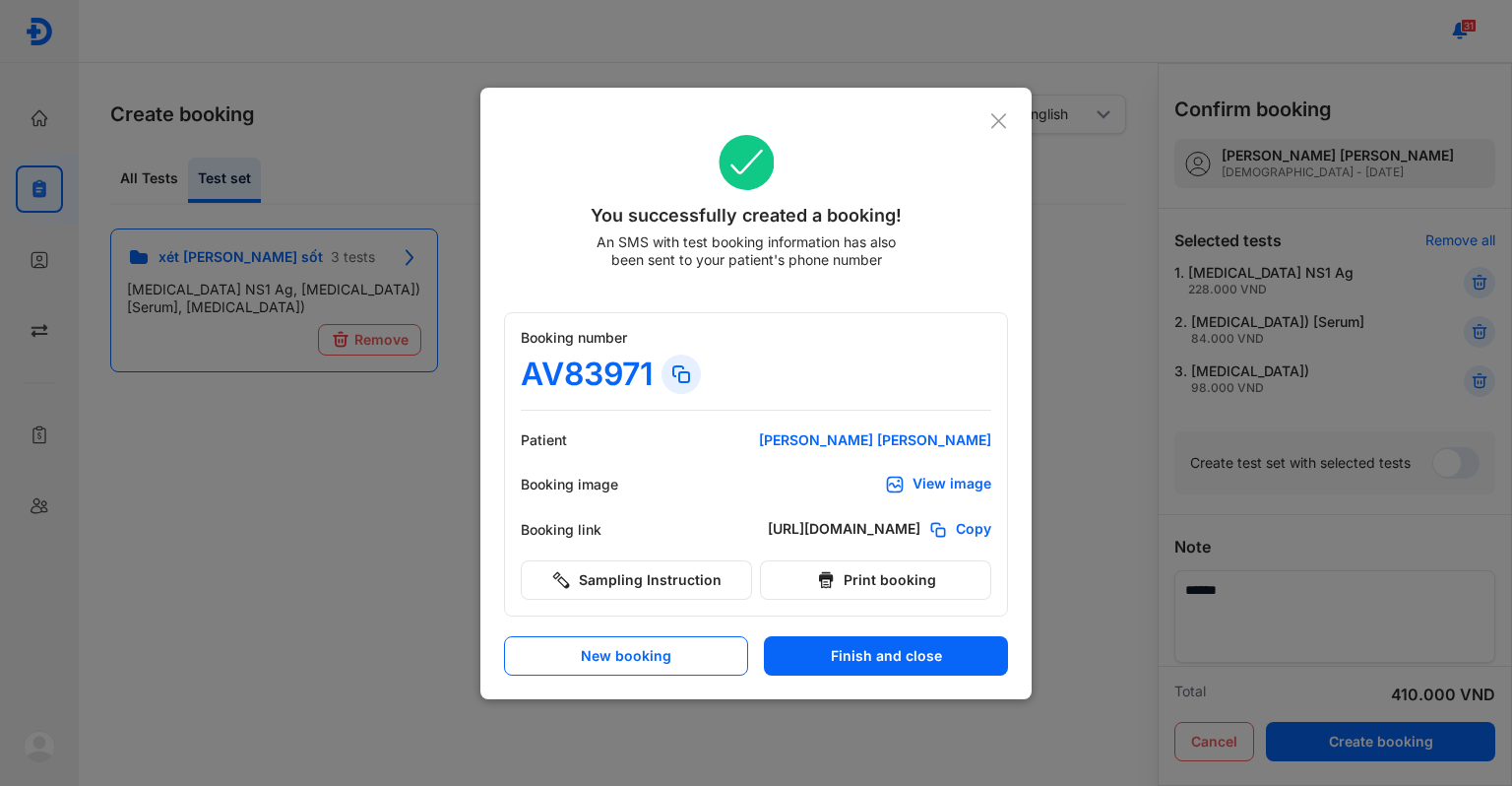 click 